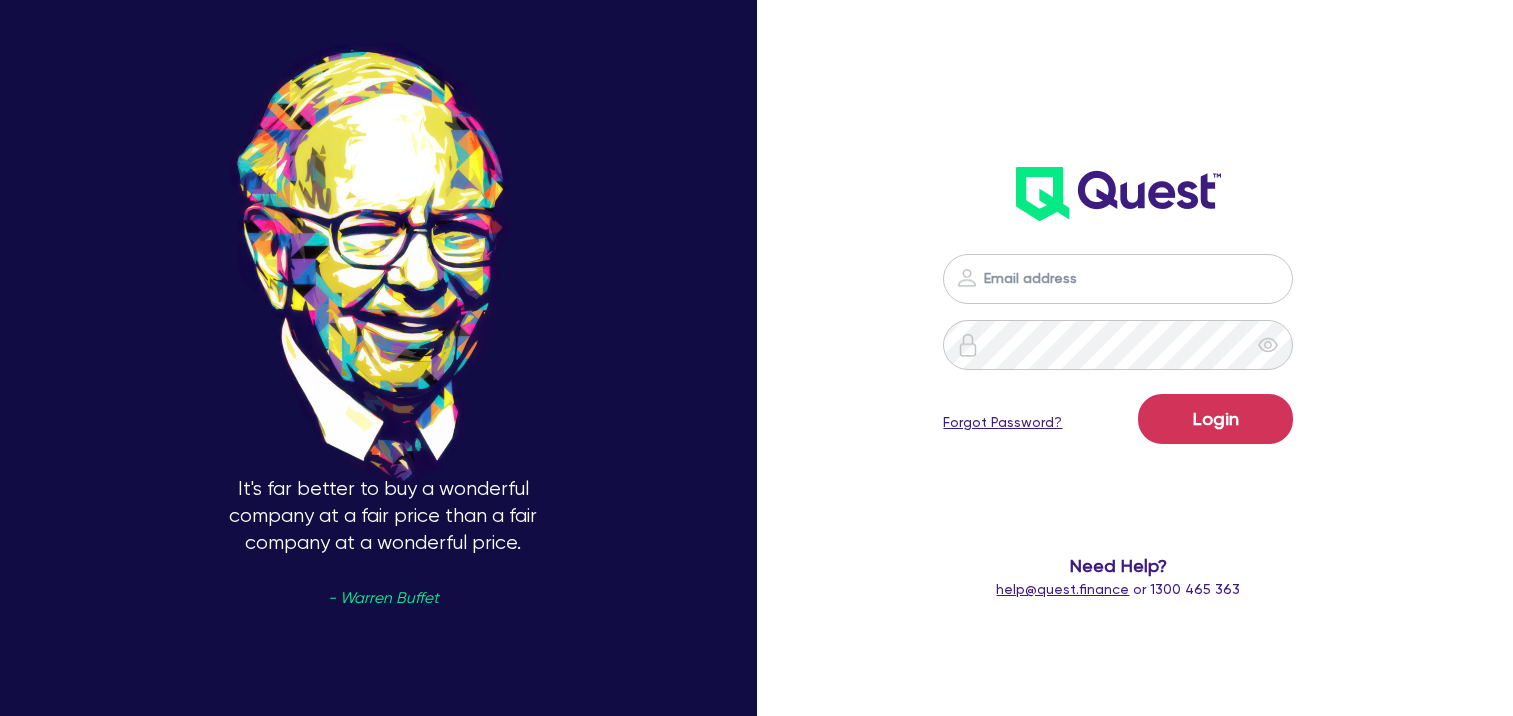 scroll, scrollTop: 0, scrollLeft: 0, axis: both 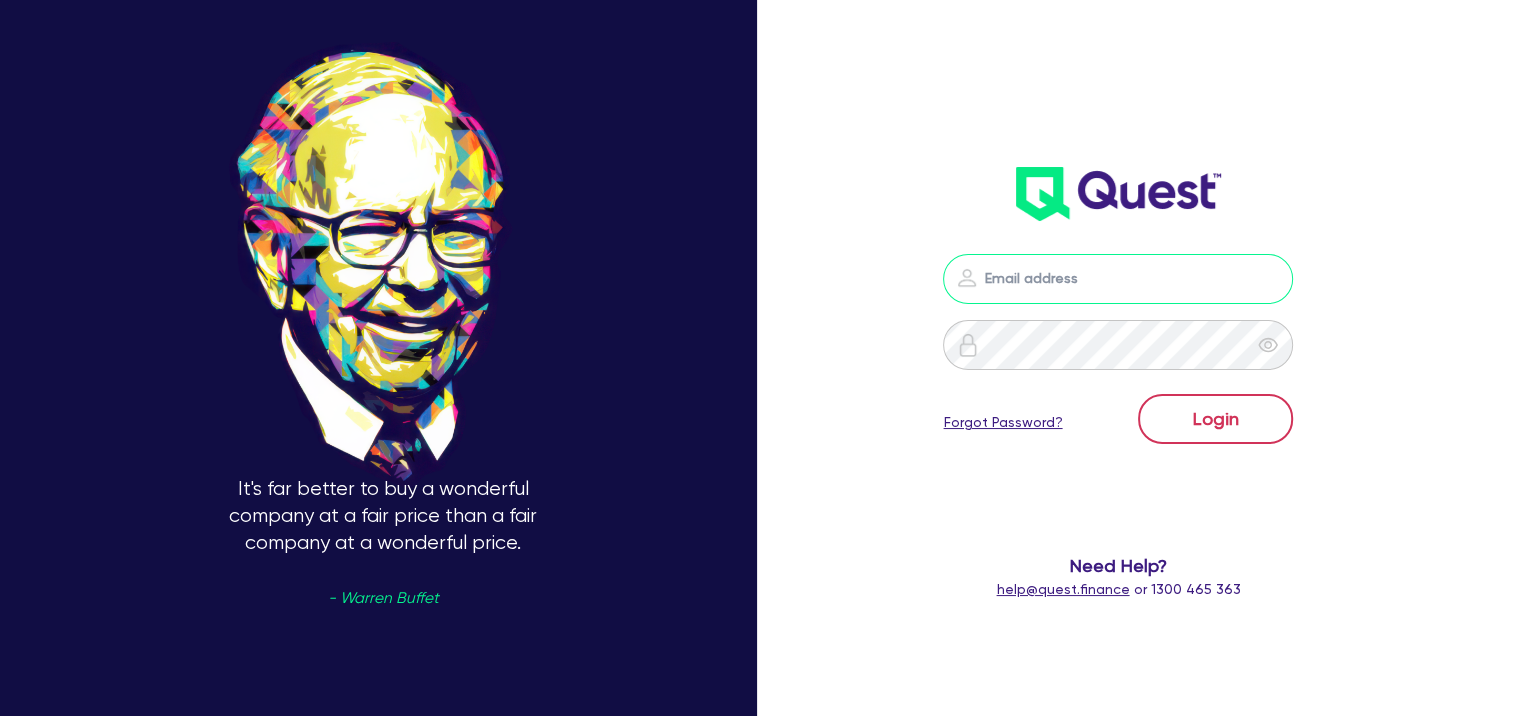 type on "[EMAIL]" 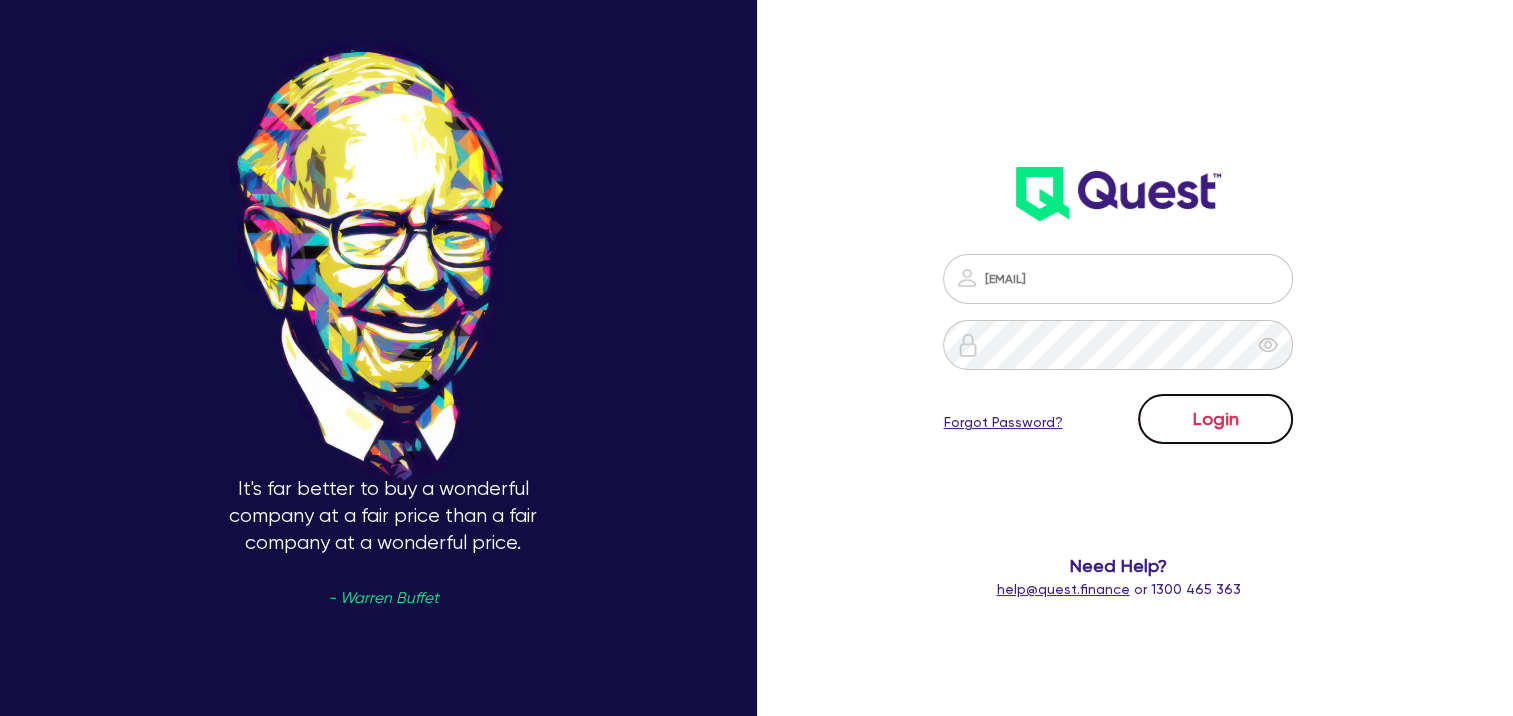 click on "Login" at bounding box center [1215, 419] 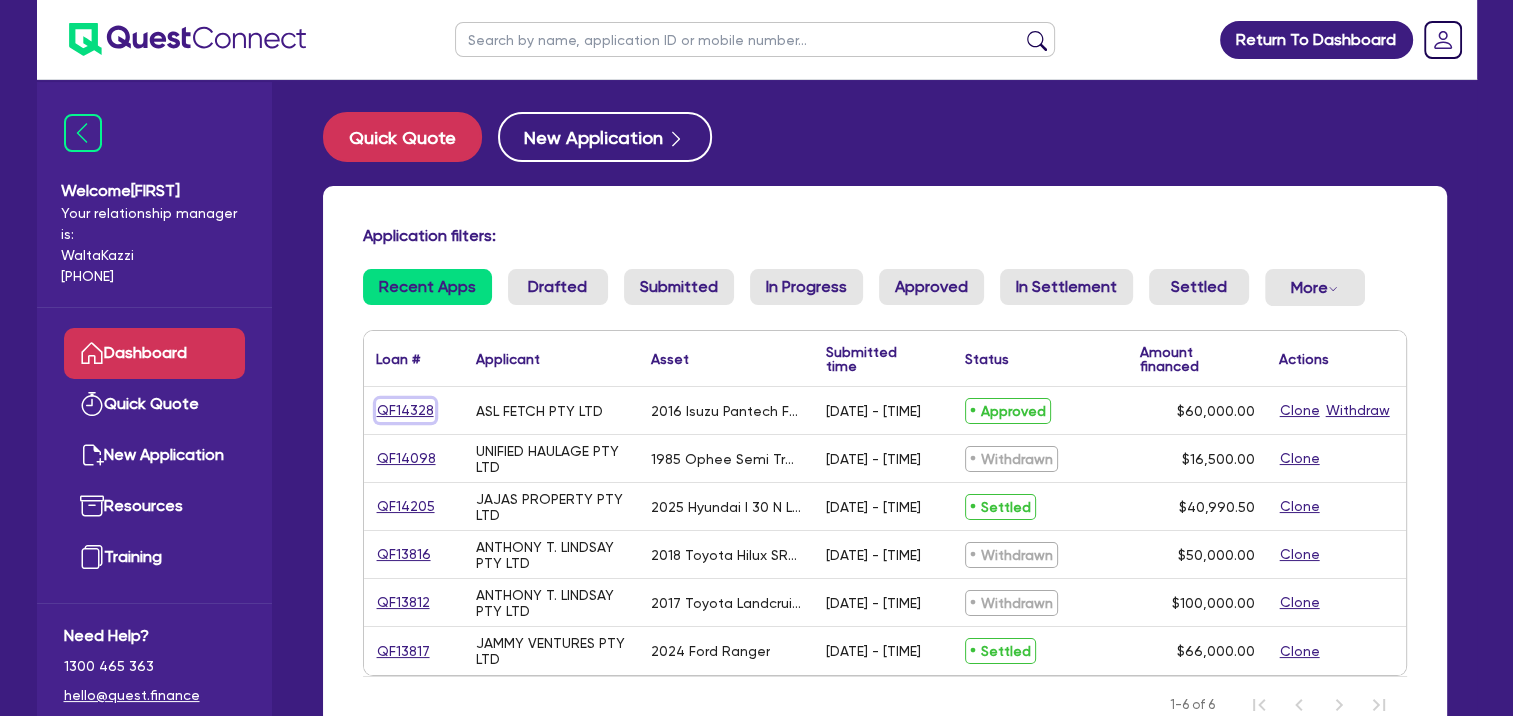 click on "QF14328" at bounding box center (405, 410) 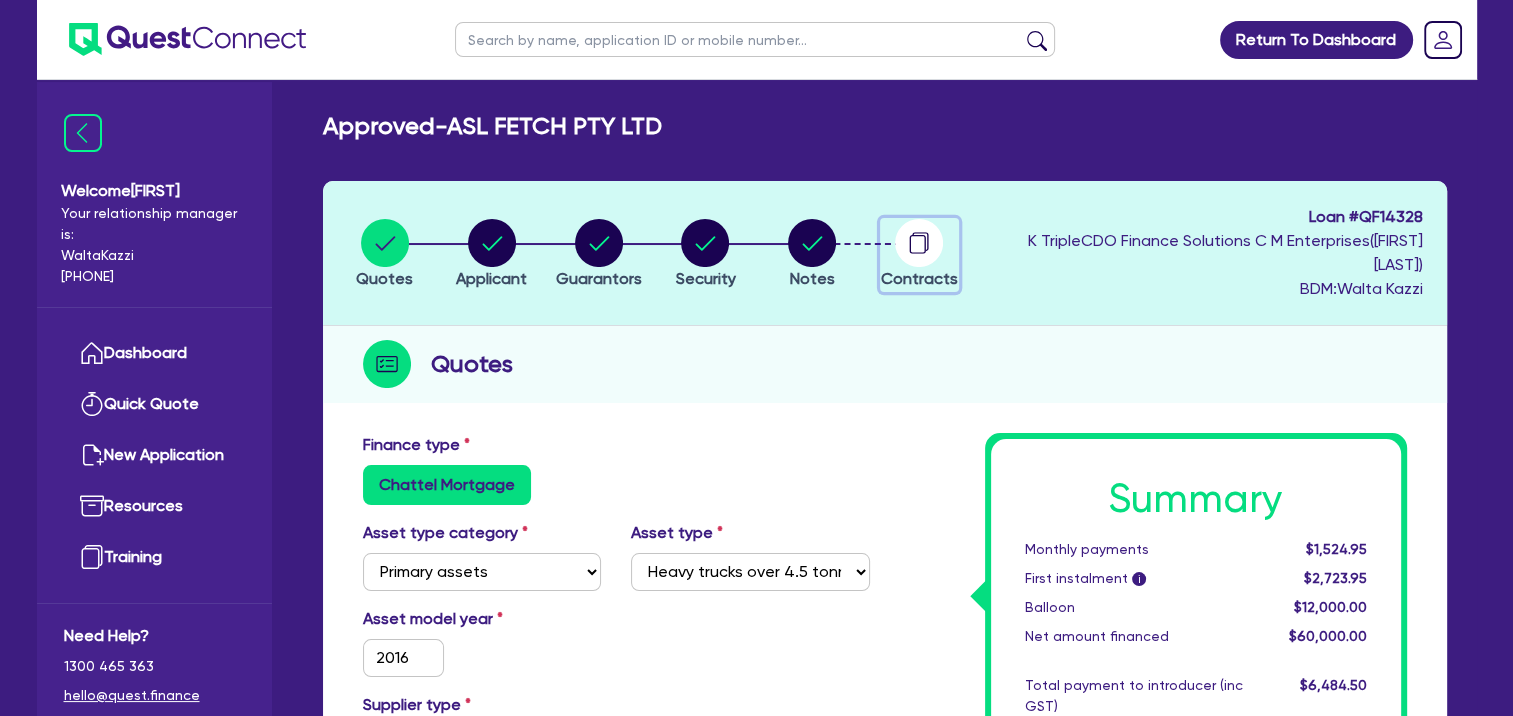 click at bounding box center [919, 243] 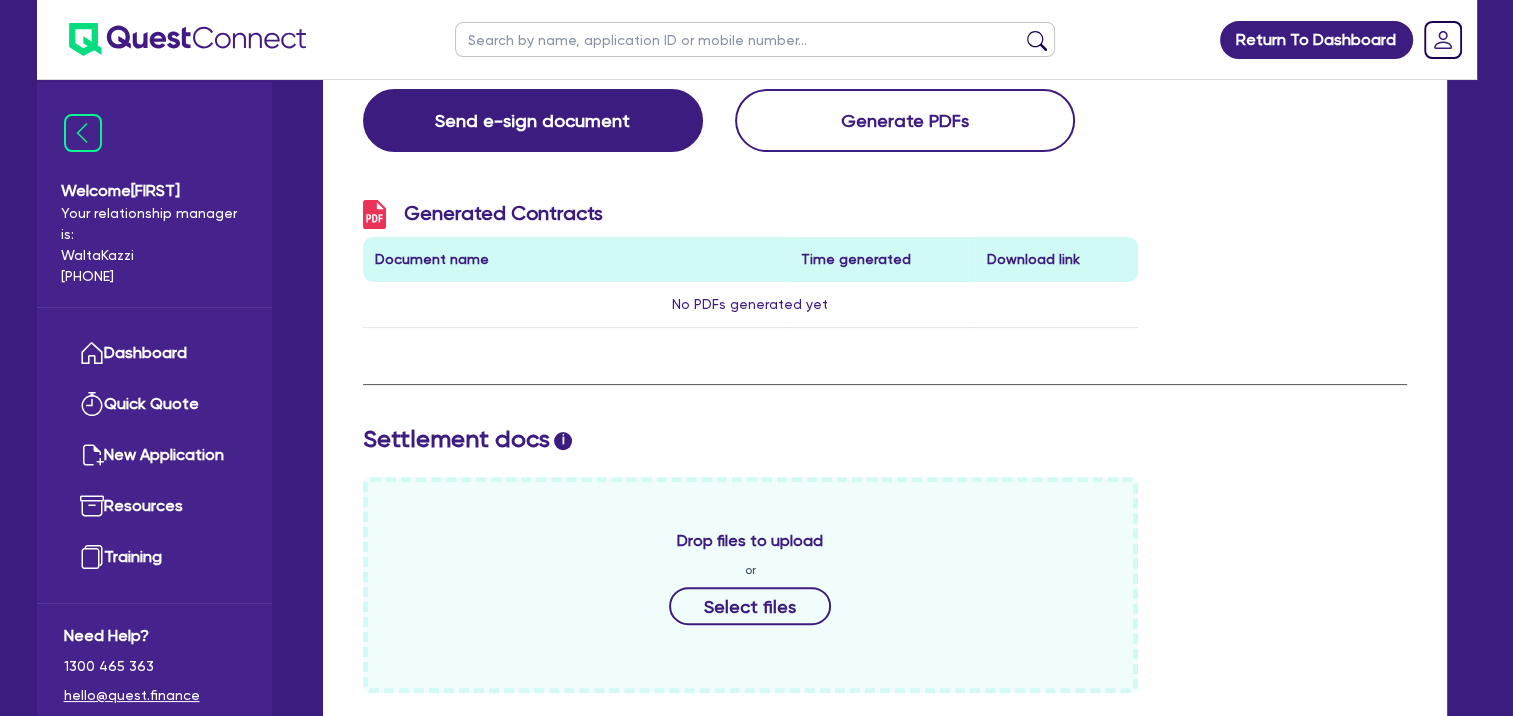 scroll, scrollTop: 396, scrollLeft: 0, axis: vertical 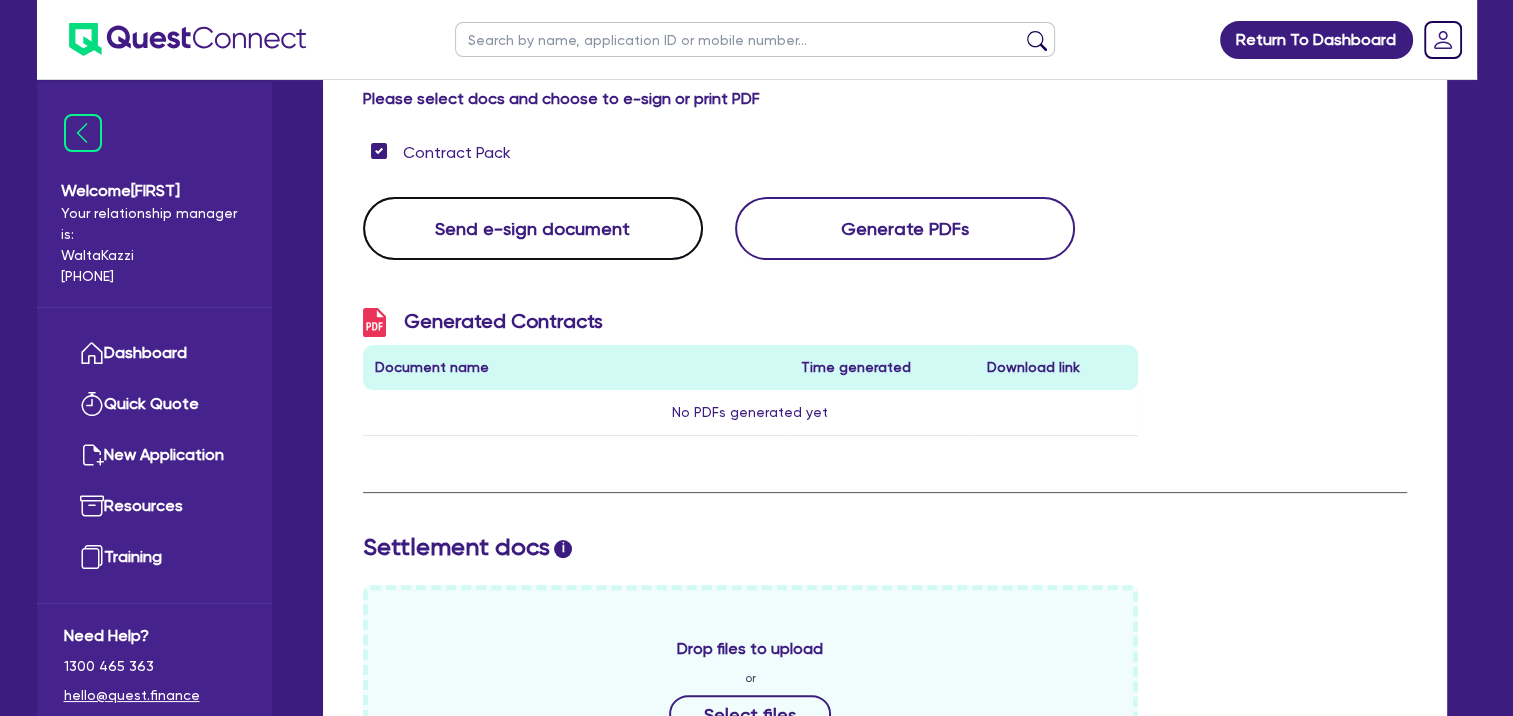 click on "Send e-sign document" at bounding box center (533, 228) 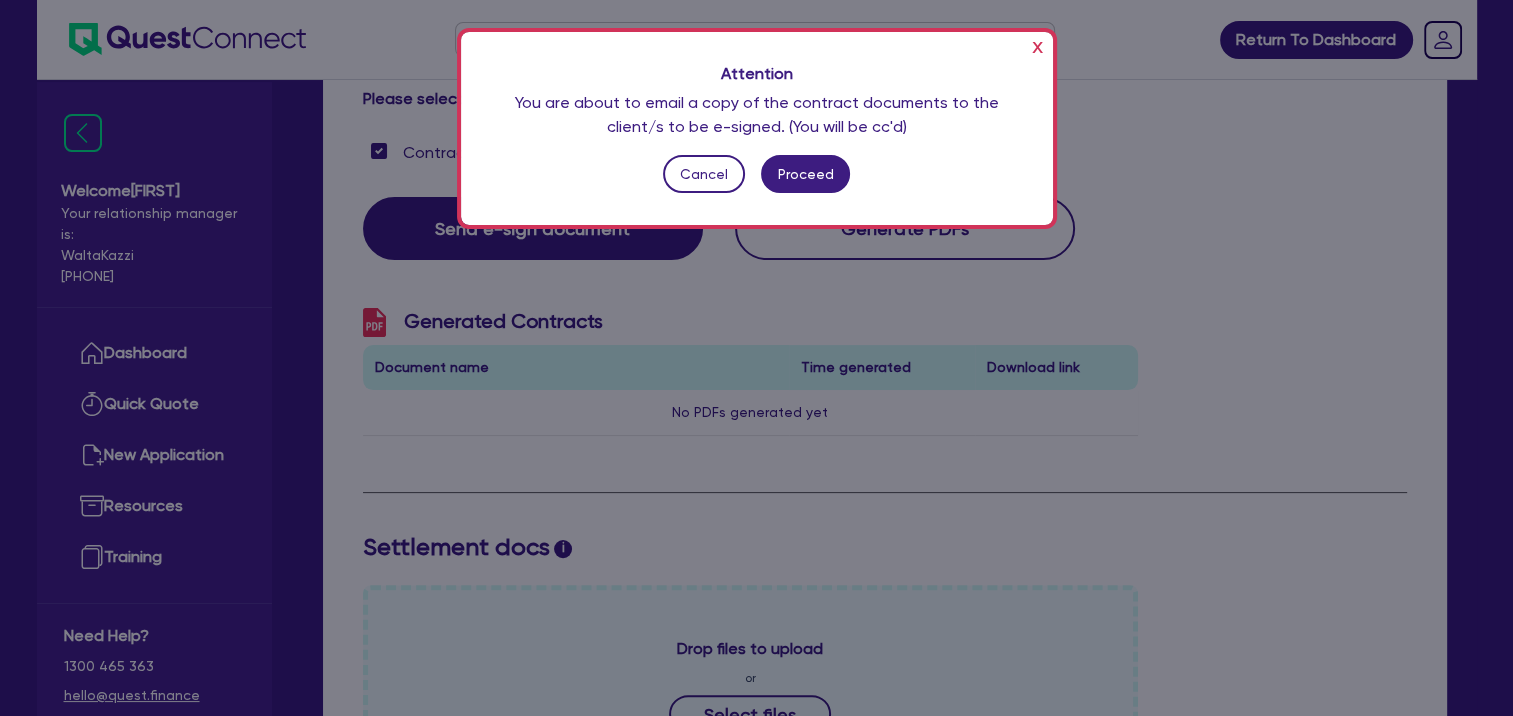 click on "x" at bounding box center (1037, 46) 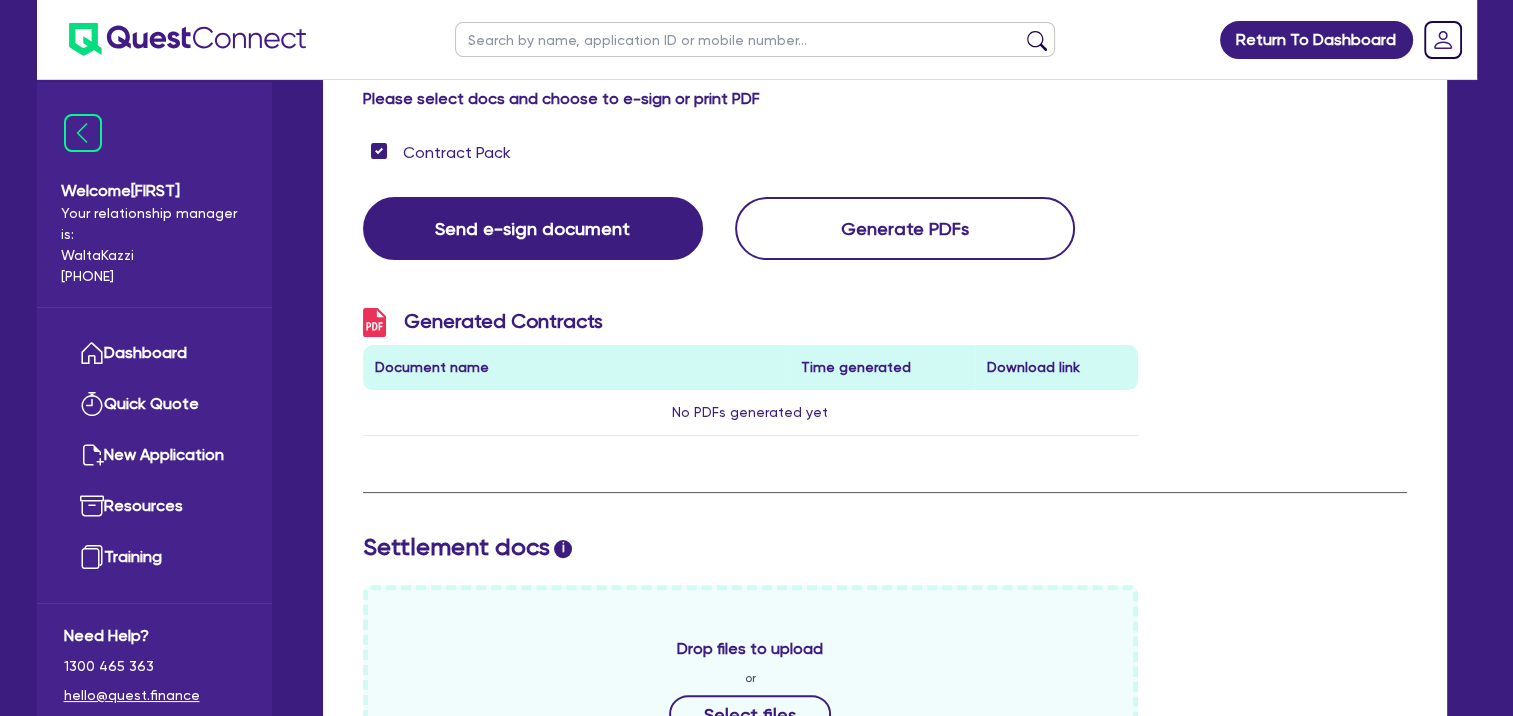 scroll, scrollTop: 0, scrollLeft: 0, axis: both 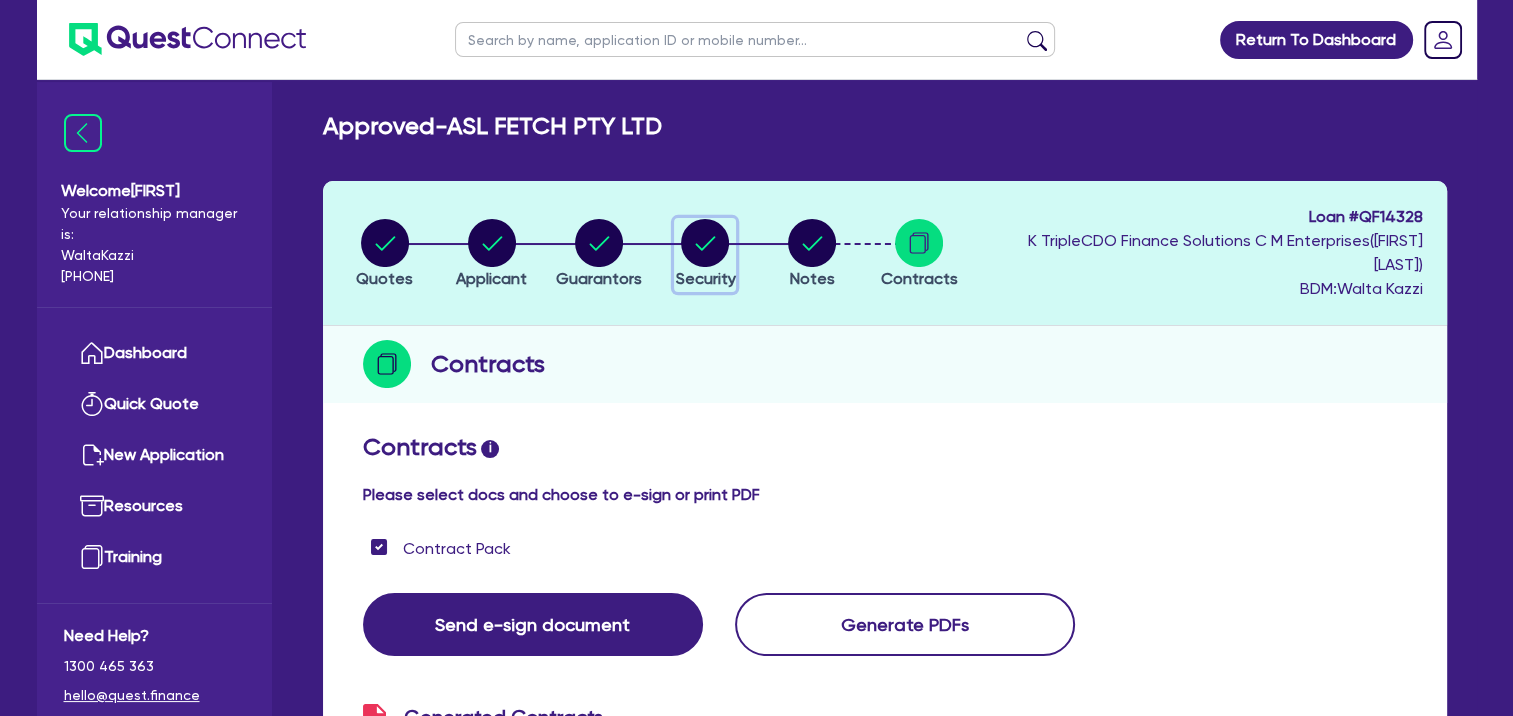 click at bounding box center (706, 243) 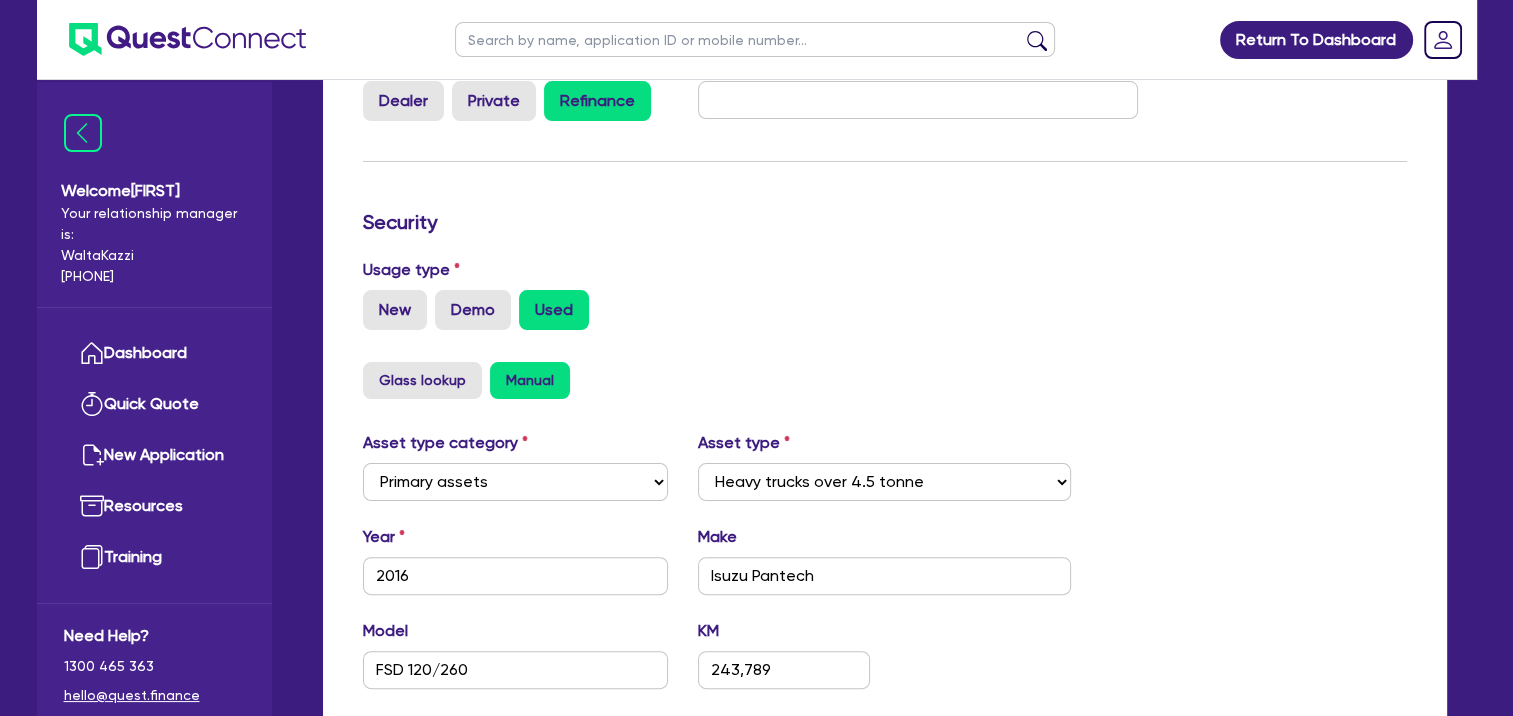 scroll, scrollTop: 32, scrollLeft: 0, axis: vertical 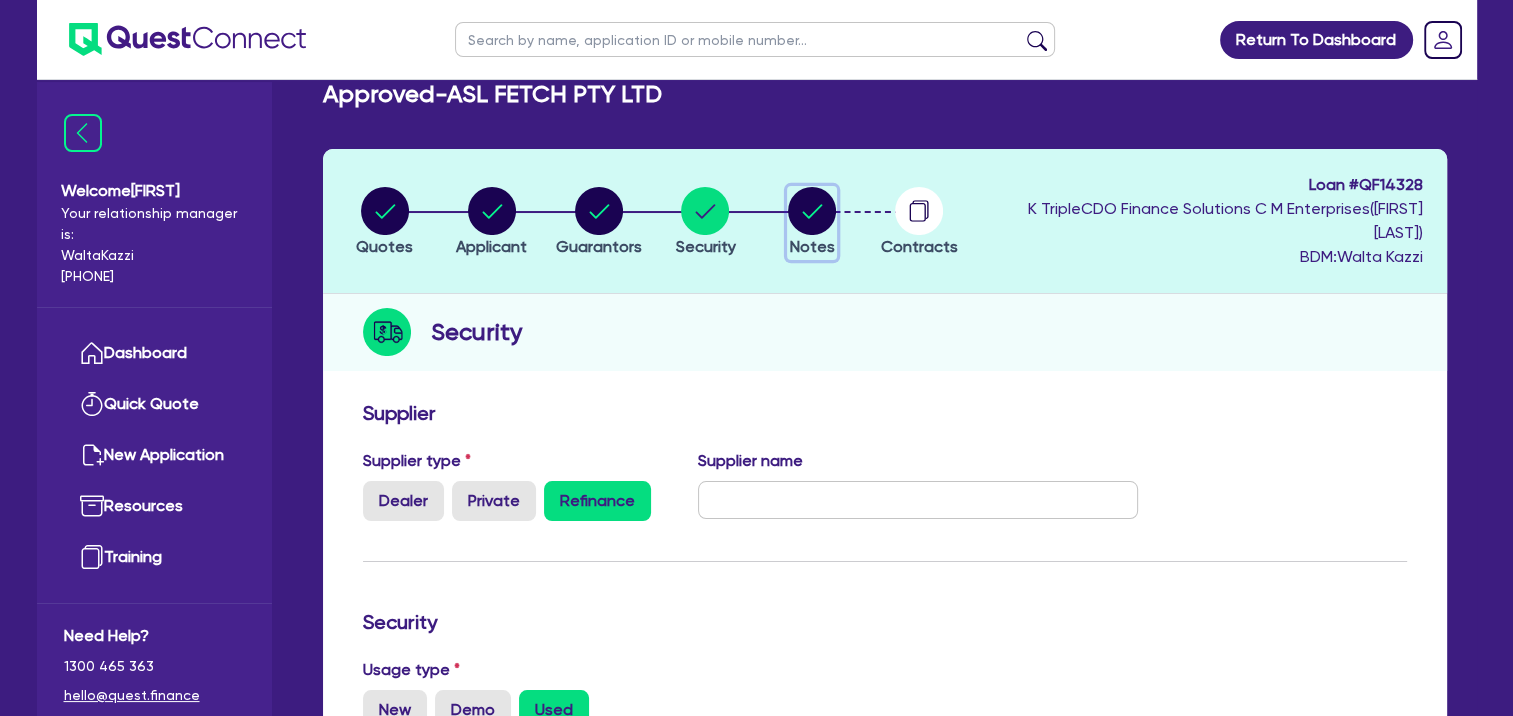click at bounding box center [812, 211] 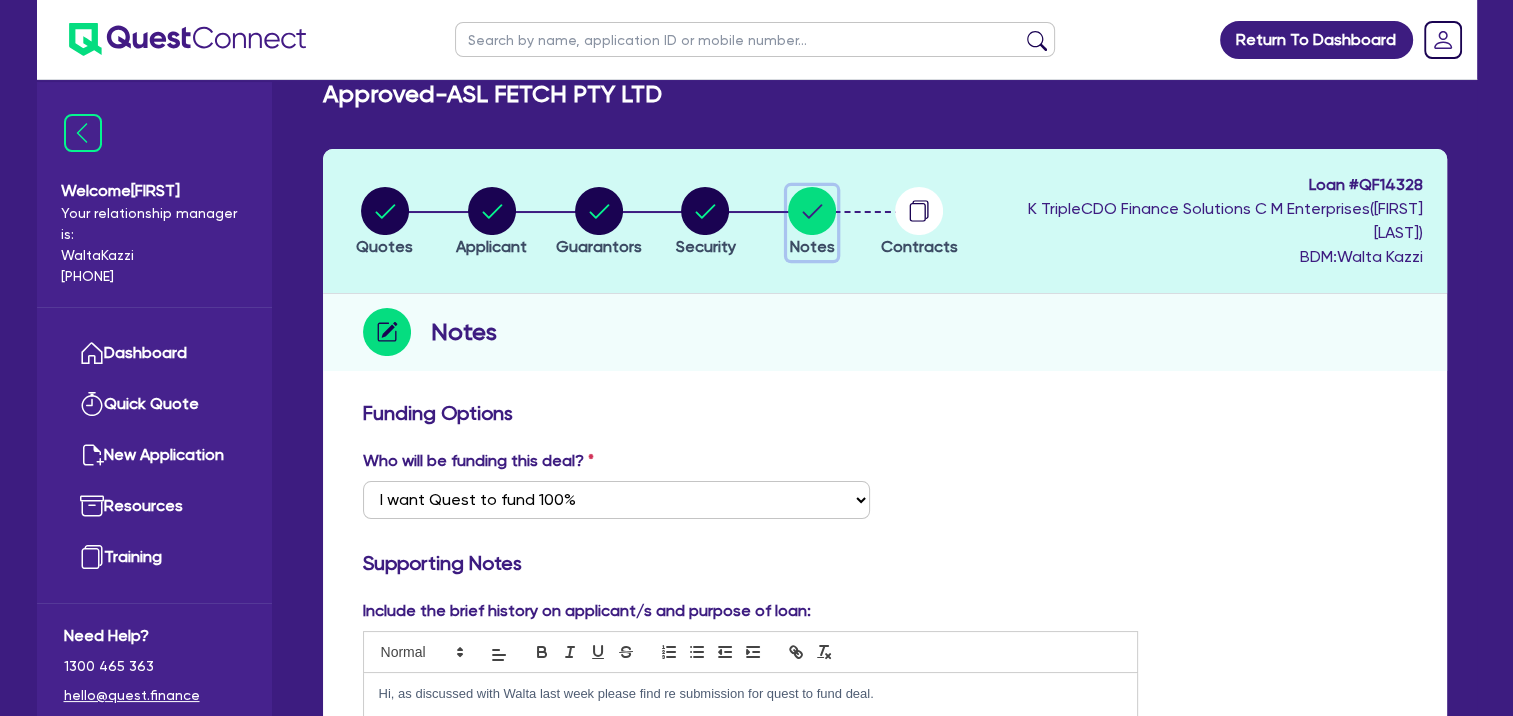 scroll, scrollTop: 0, scrollLeft: 0, axis: both 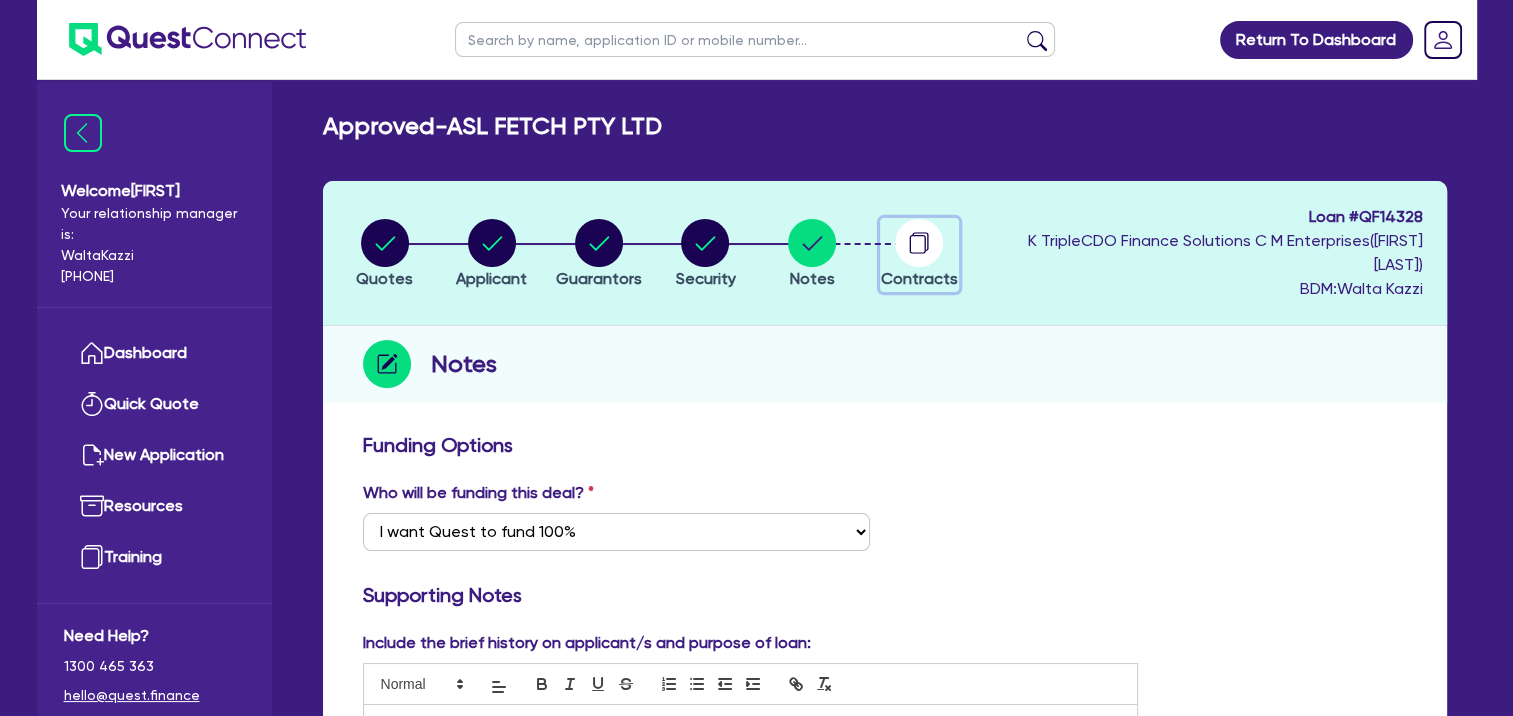 click at bounding box center [919, 243] 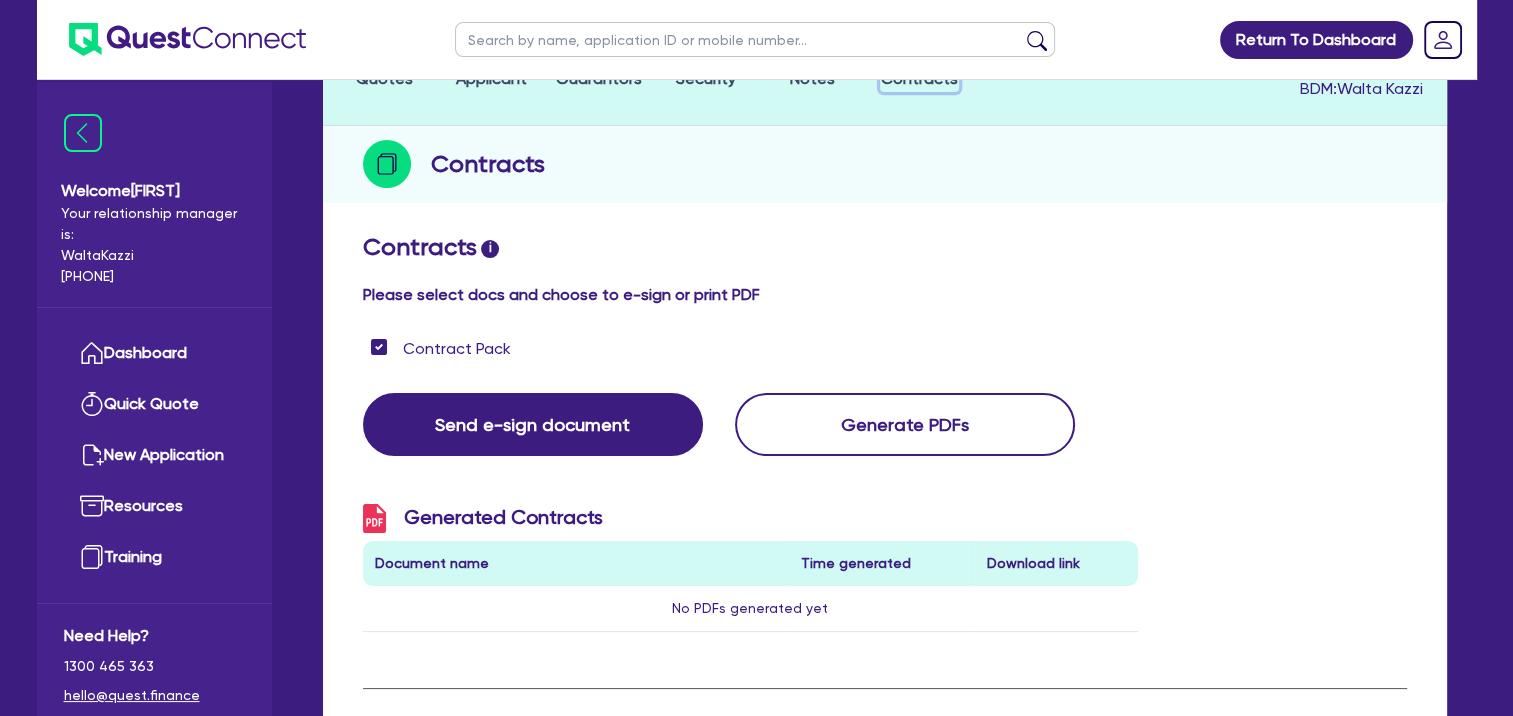 scroll, scrollTop: 400, scrollLeft: 0, axis: vertical 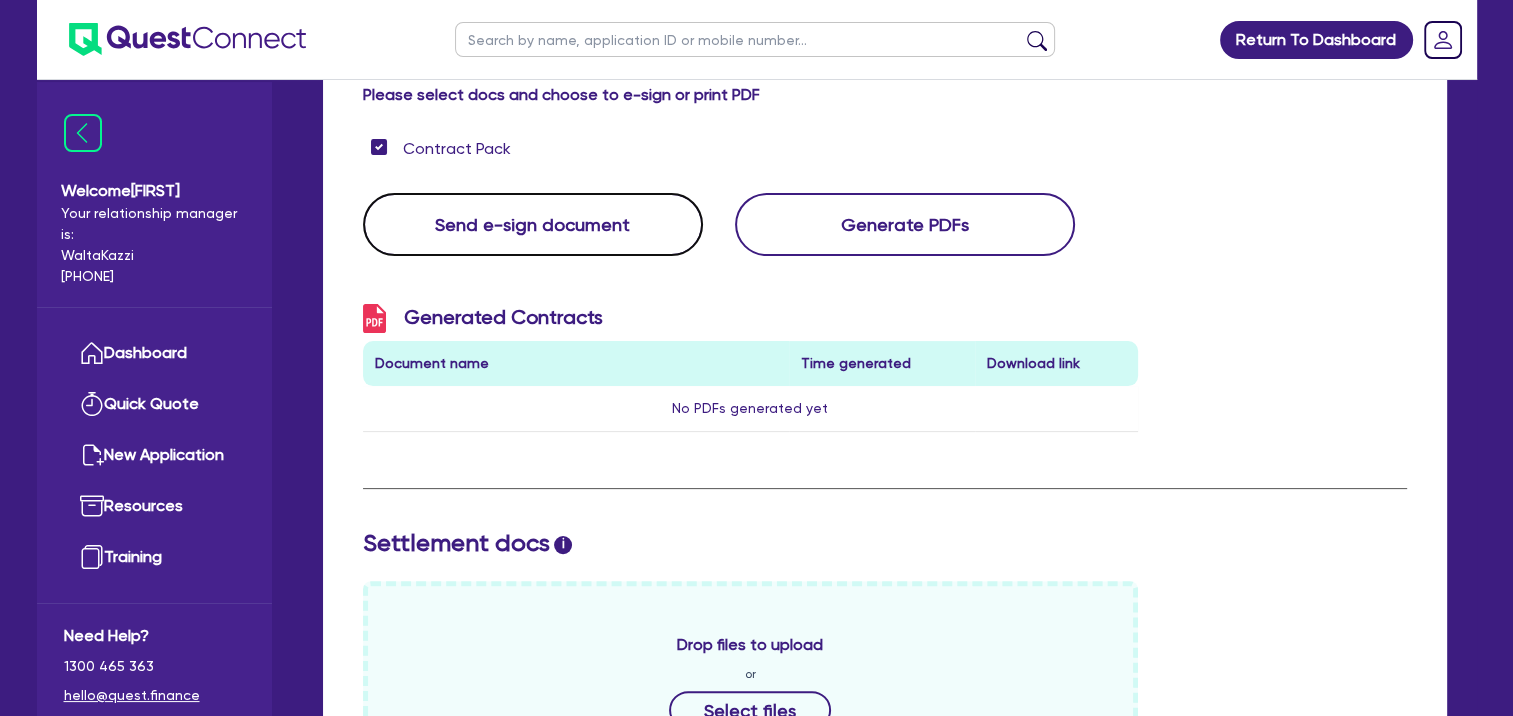 click on "Send e-sign document" at bounding box center [533, 224] 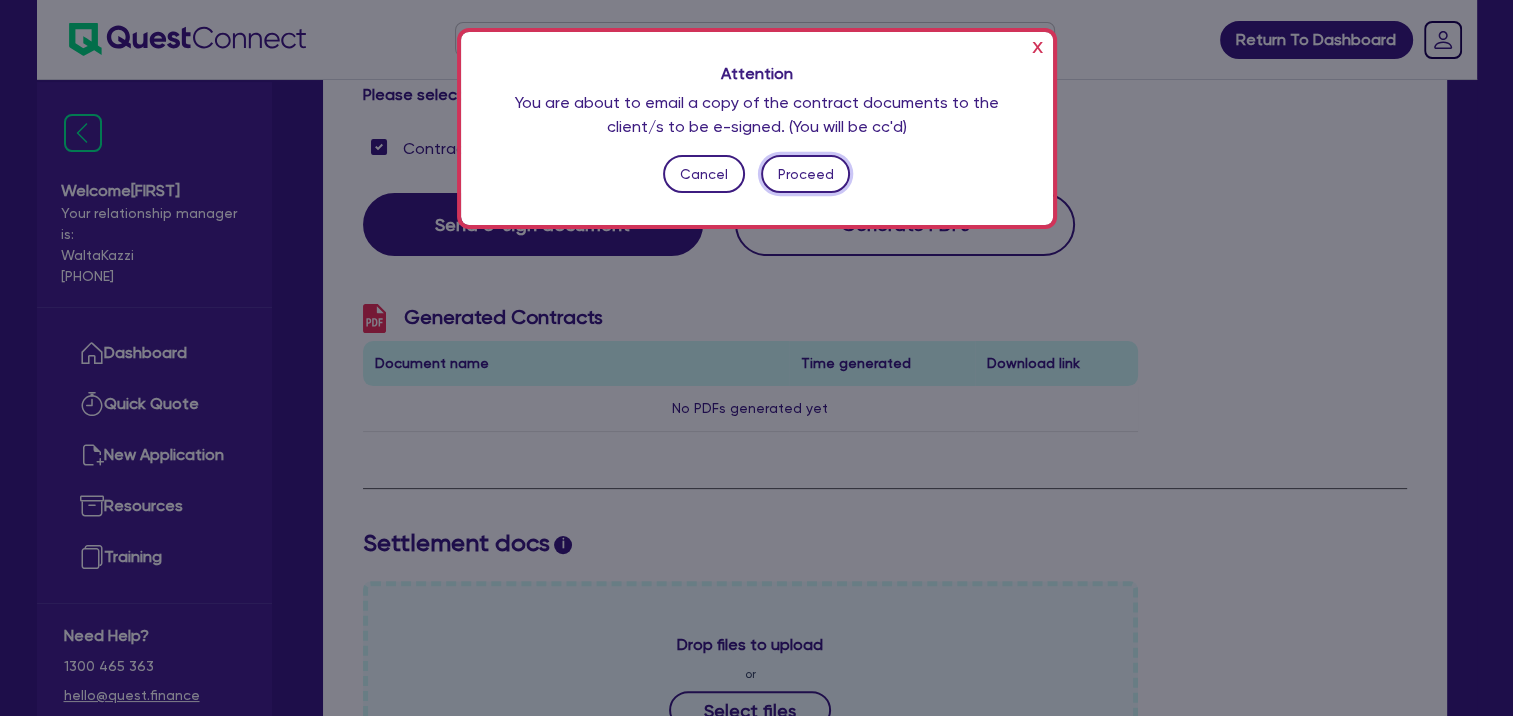 click on "Proceed" at bounding box center (805, 174) 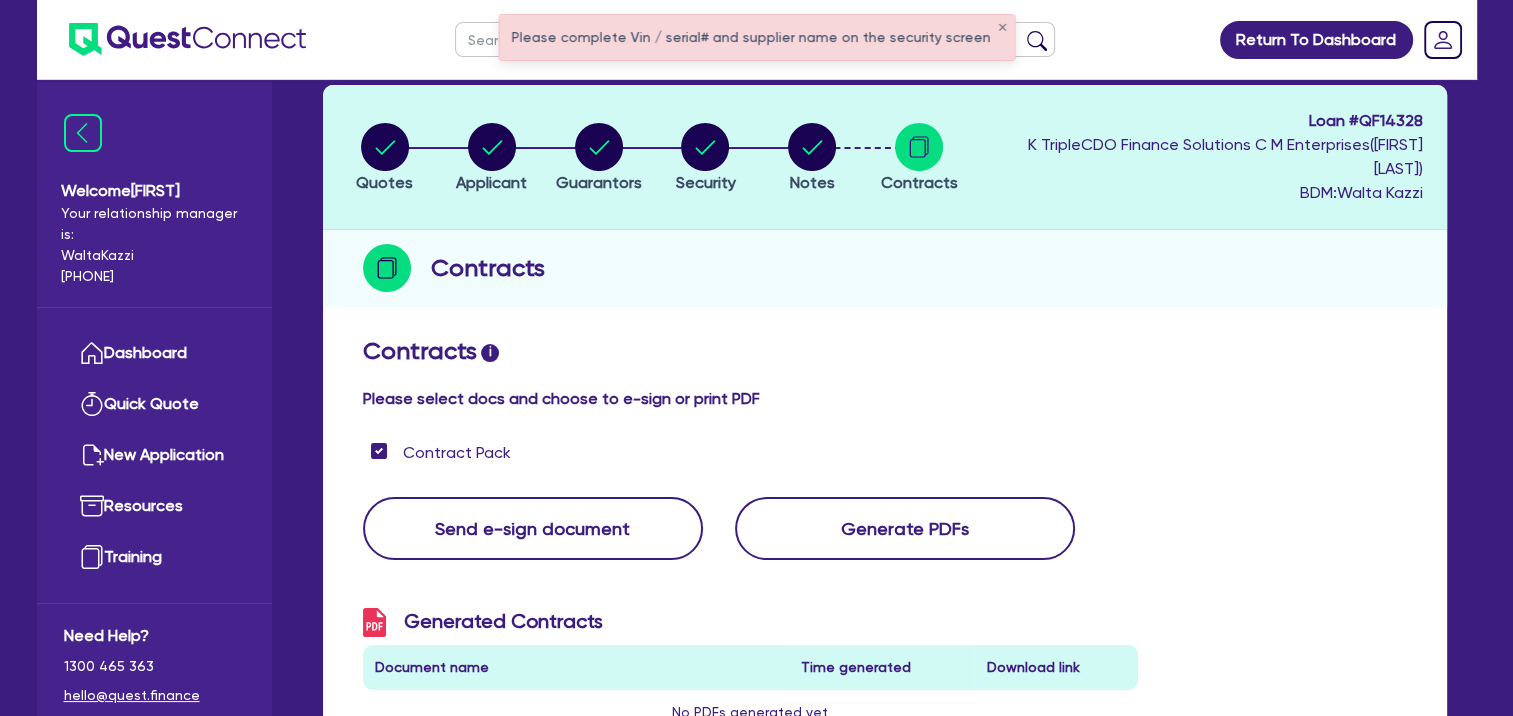 scroll, scrollTop: 0, scrollLeft: 0, axis: both 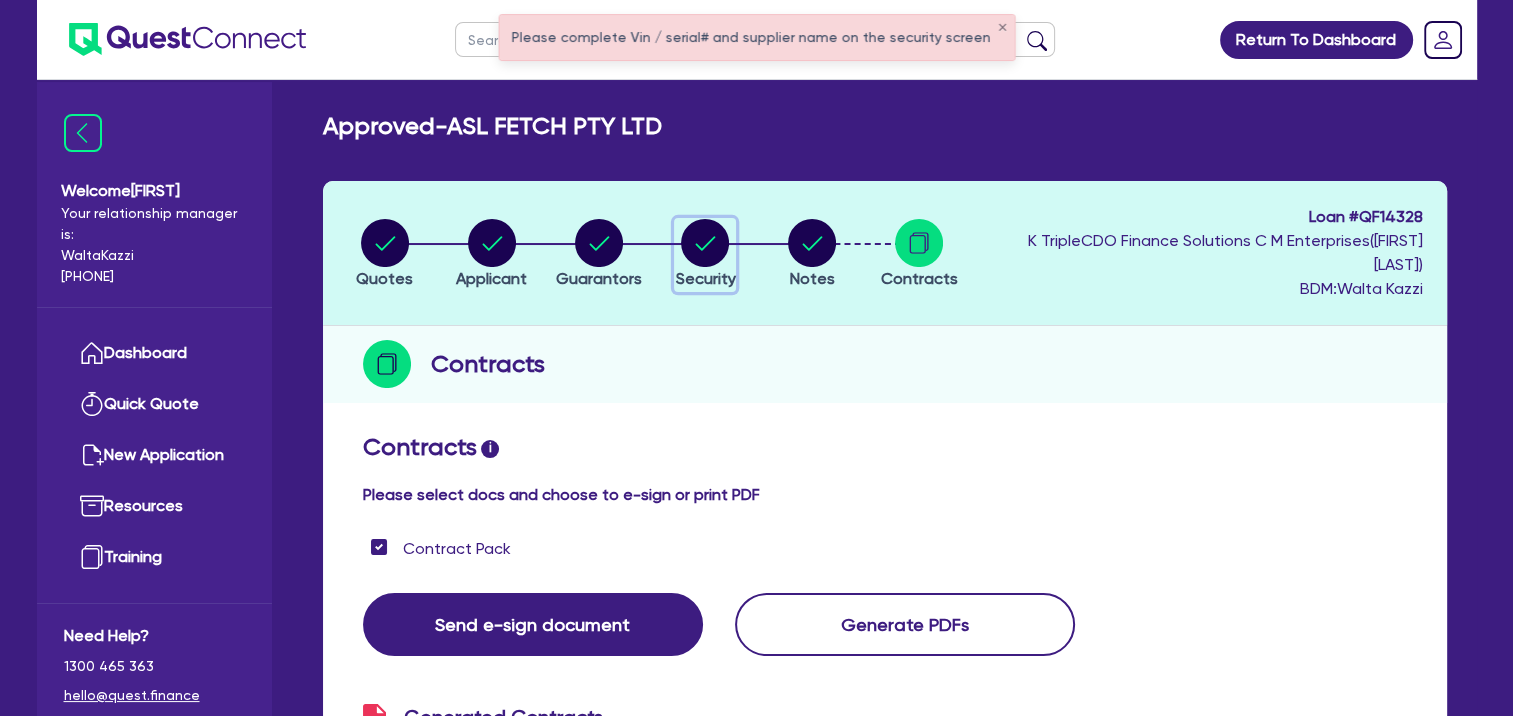 click at bounding box center [705, 243] 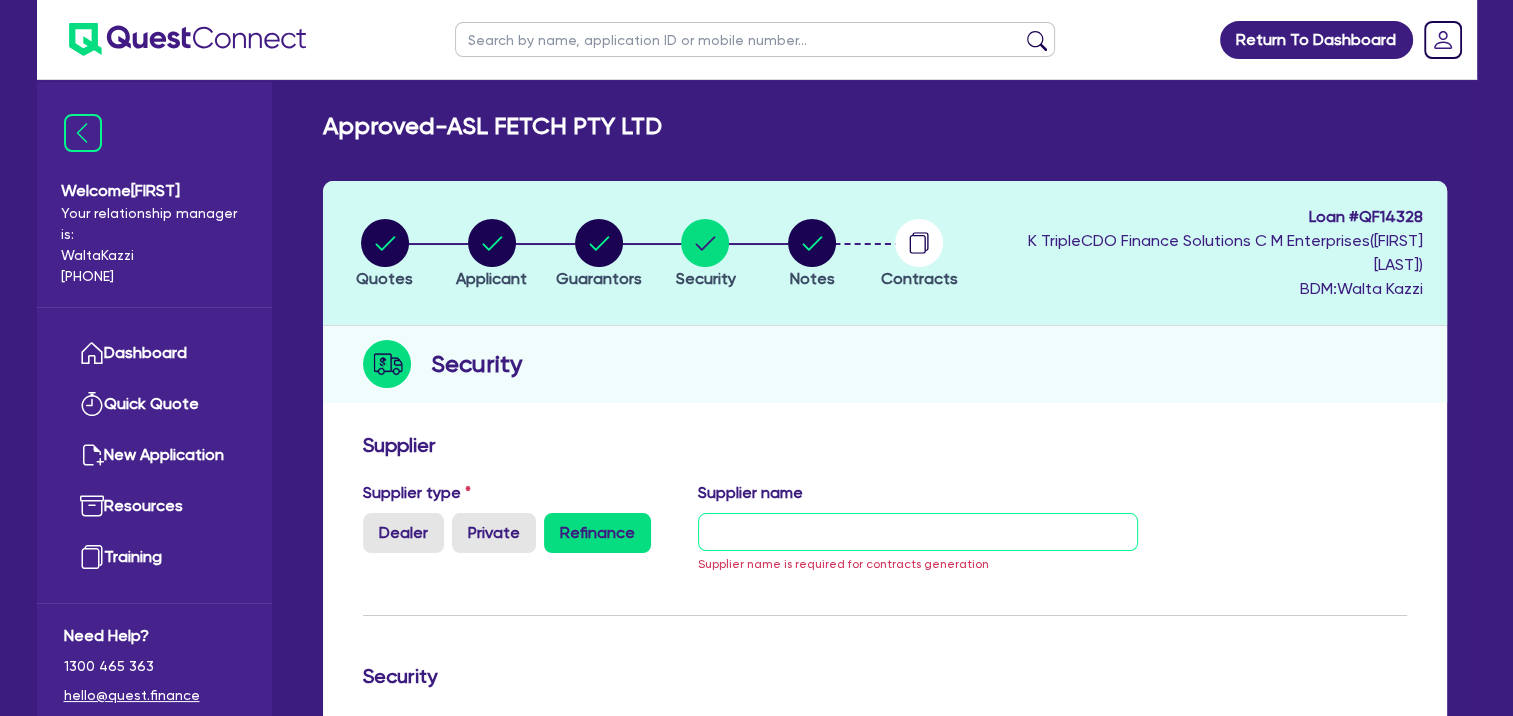 click at bounding box center [918, 532] 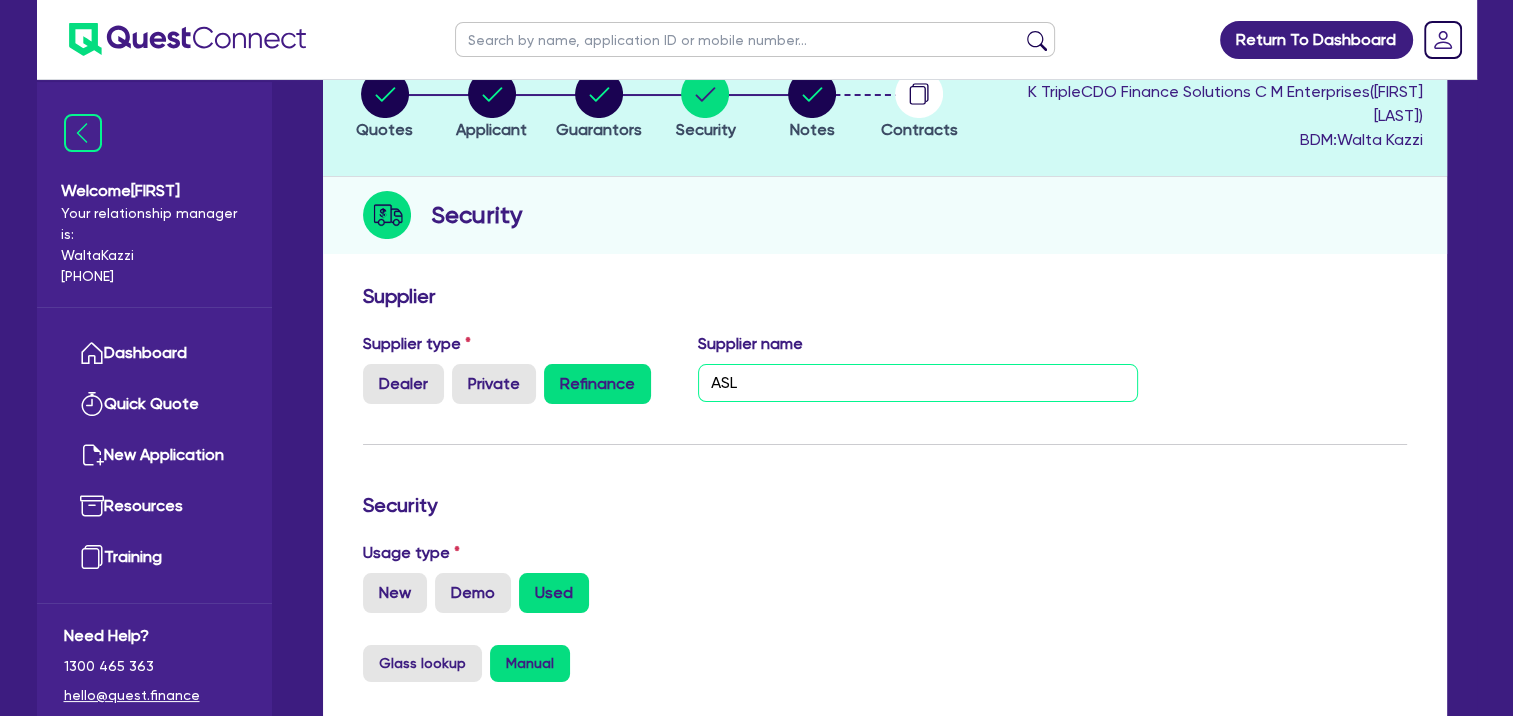 scroll, scrollTop: 0, scrollLeft: 0, axis: both 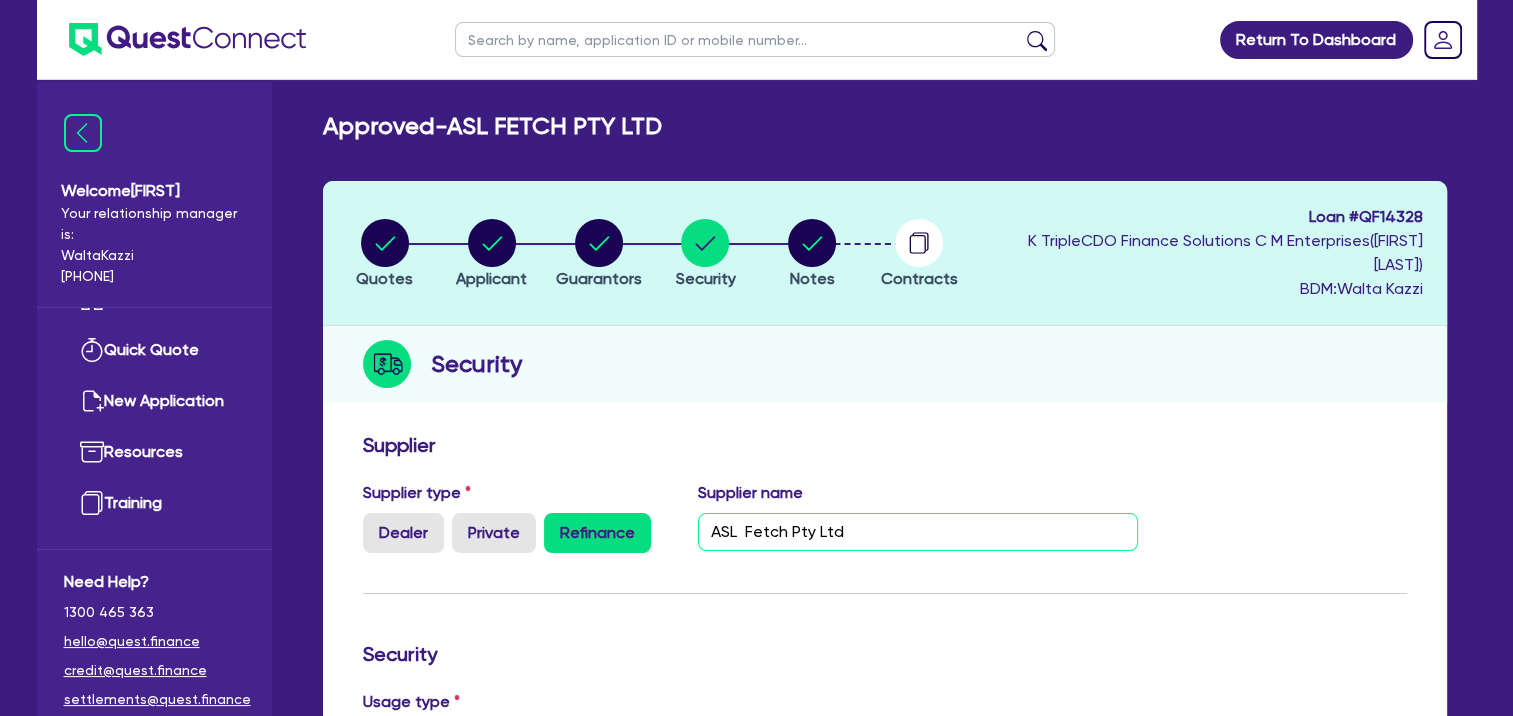 type on "ASL  Fetch Pty Ltd" 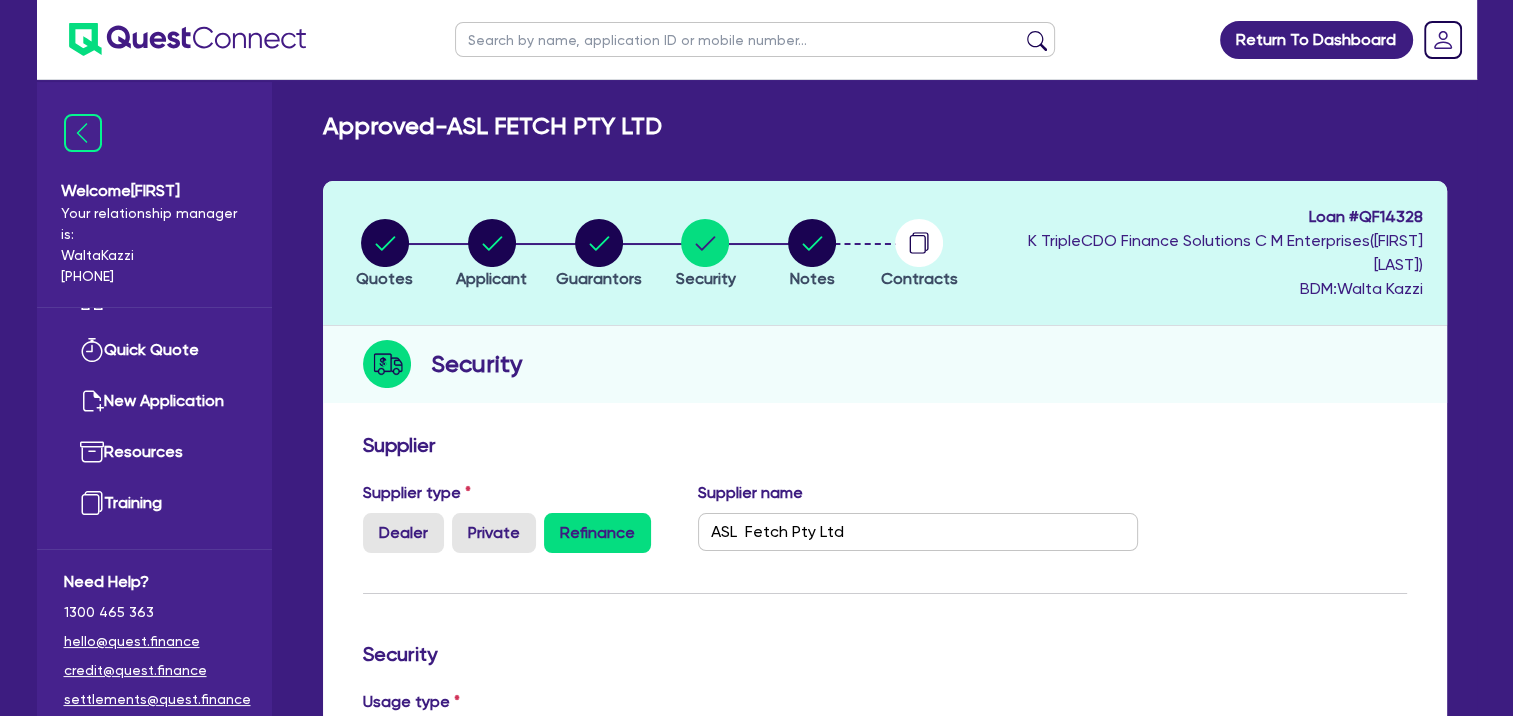 click on "Supplier Supplier type Dealer Private Refinance Supplier name ASL  Fetch Pty Ltd Security Usage type New Demo Used Glass lookup Manual Asset type category Select Cars and light trucks Primary assets Secondary assets Tertiary assets Asset type Select Heavy trucks over 4.5 tonne Trailers Bus and coaches Yellow goods and excavators Construction and earthmoving equipment Farming and agriculture Forklifts and warehousing equipment Landscaping and greenkeeping Year 2016 Make Isuzu Pantech Model FSD 120/260 KM 243,789 Description Retail value Vin or Serial # (if known) [VIN] Rego # Save and exit
Back Next
Asset model year  has changed in quote screen, the quote figures may have changed OK Go to quote" at bounding box center (885, 925) 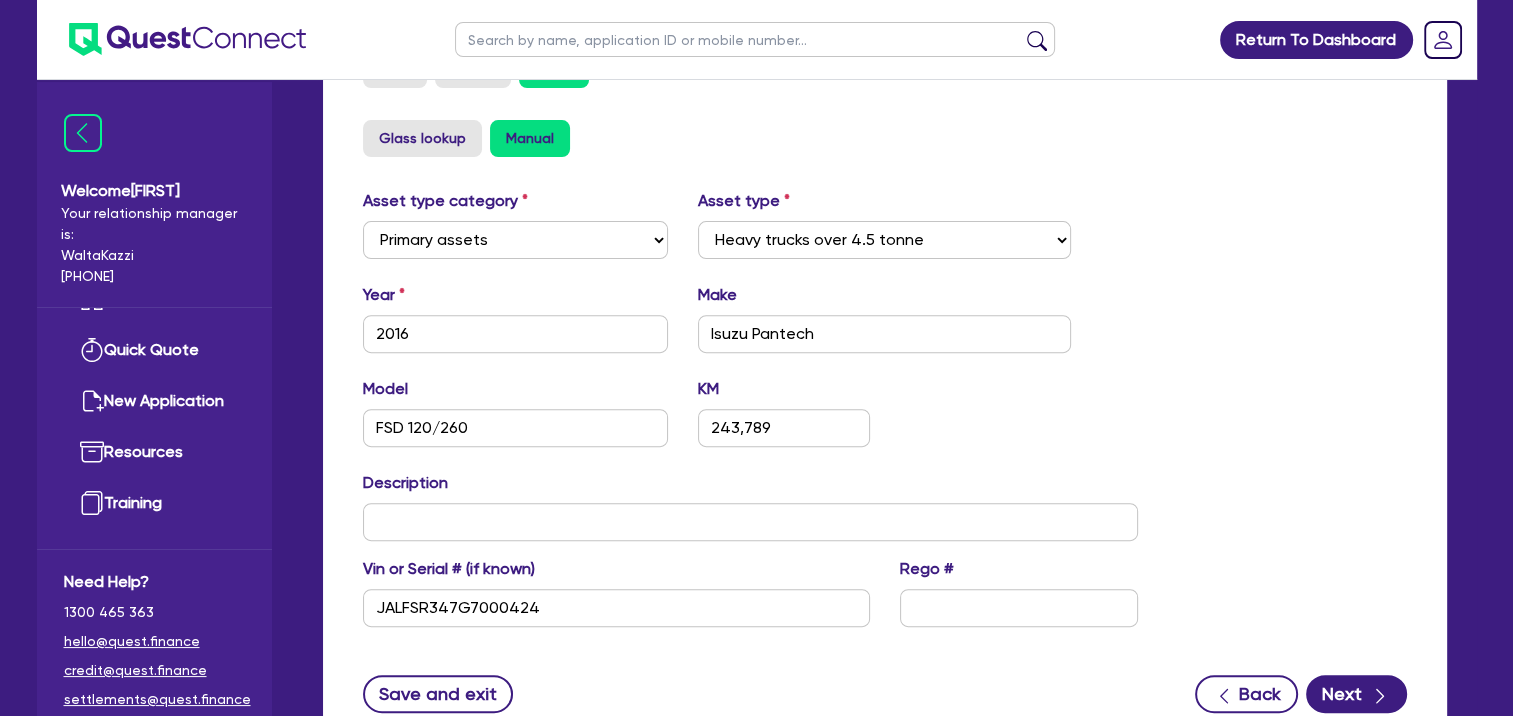 scroll, scrollTop: 800, scrollLeft: 0, axis: vertical 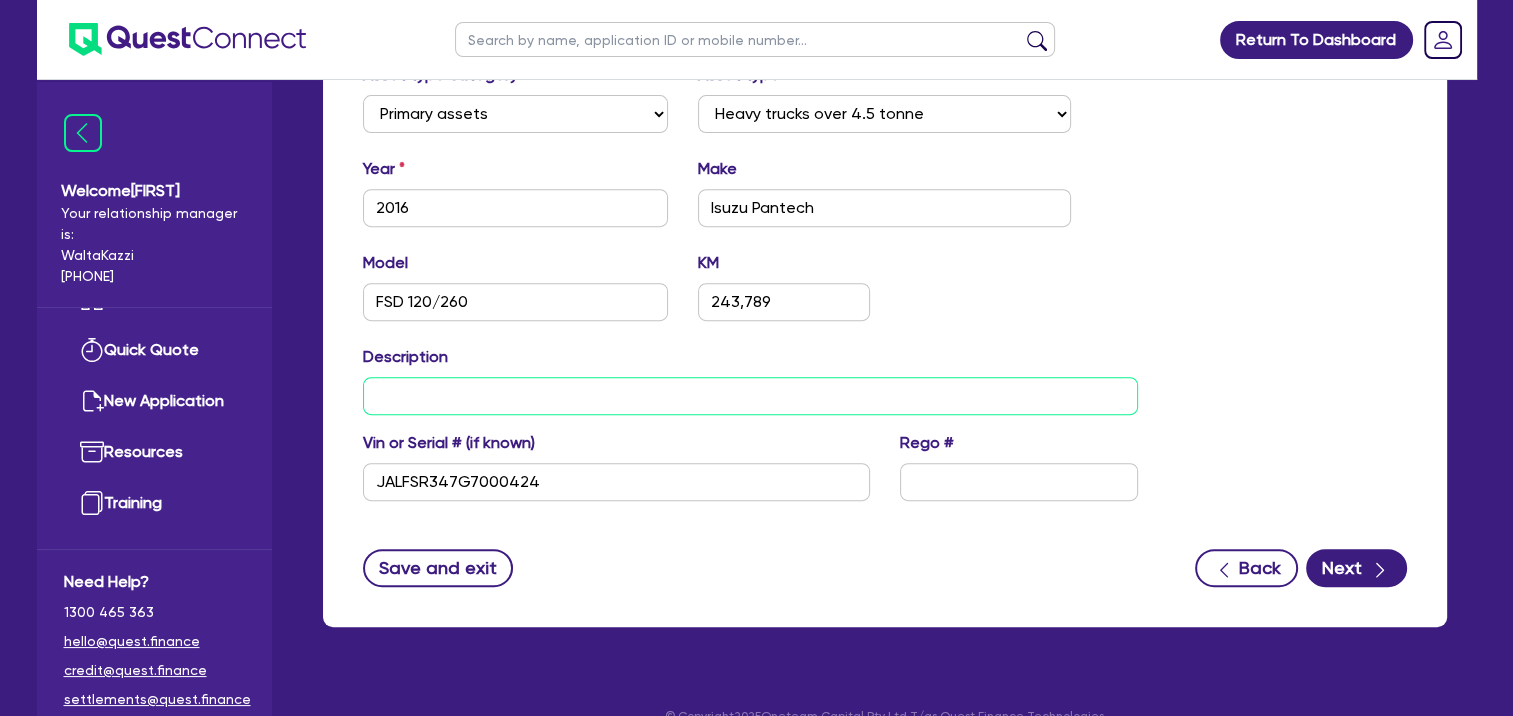 click at bounding box center (751, 396) 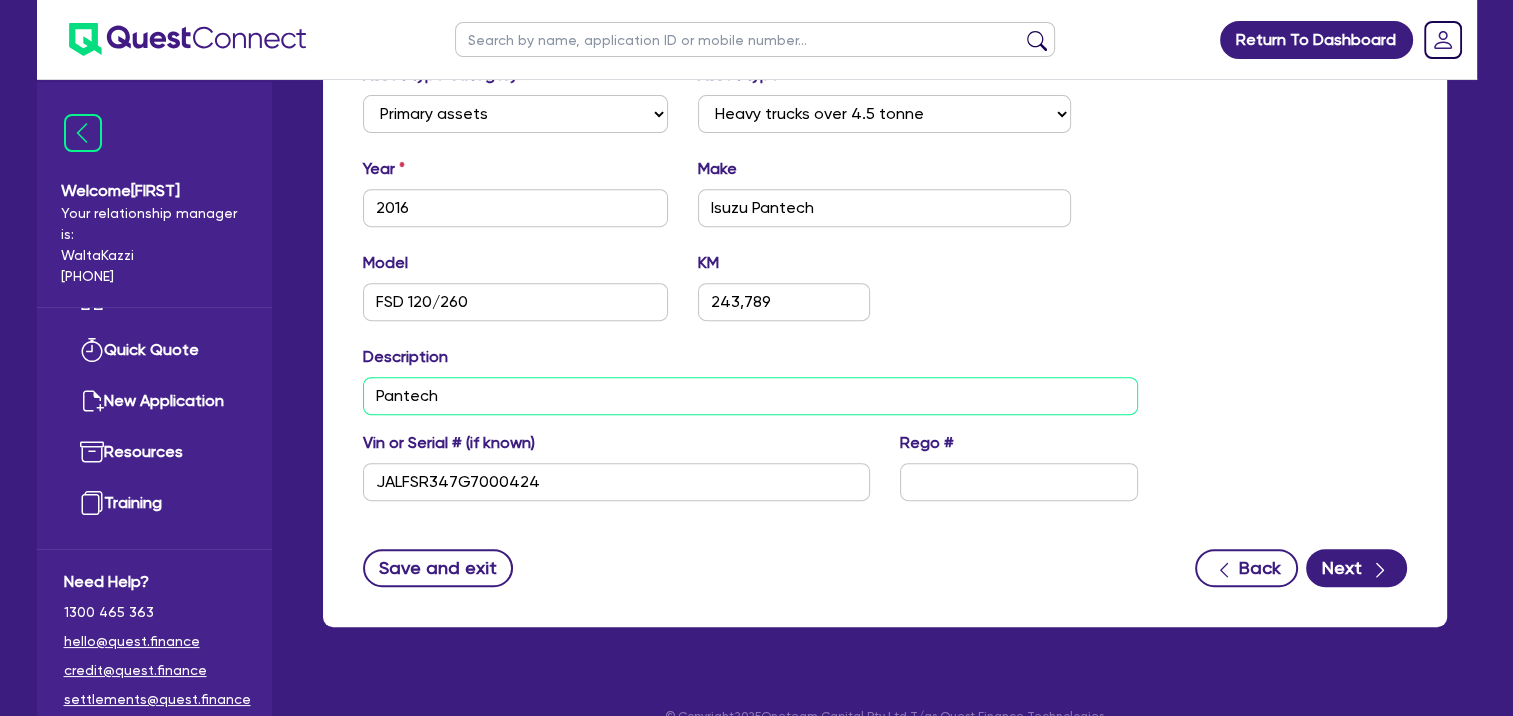 type on "Pantech" 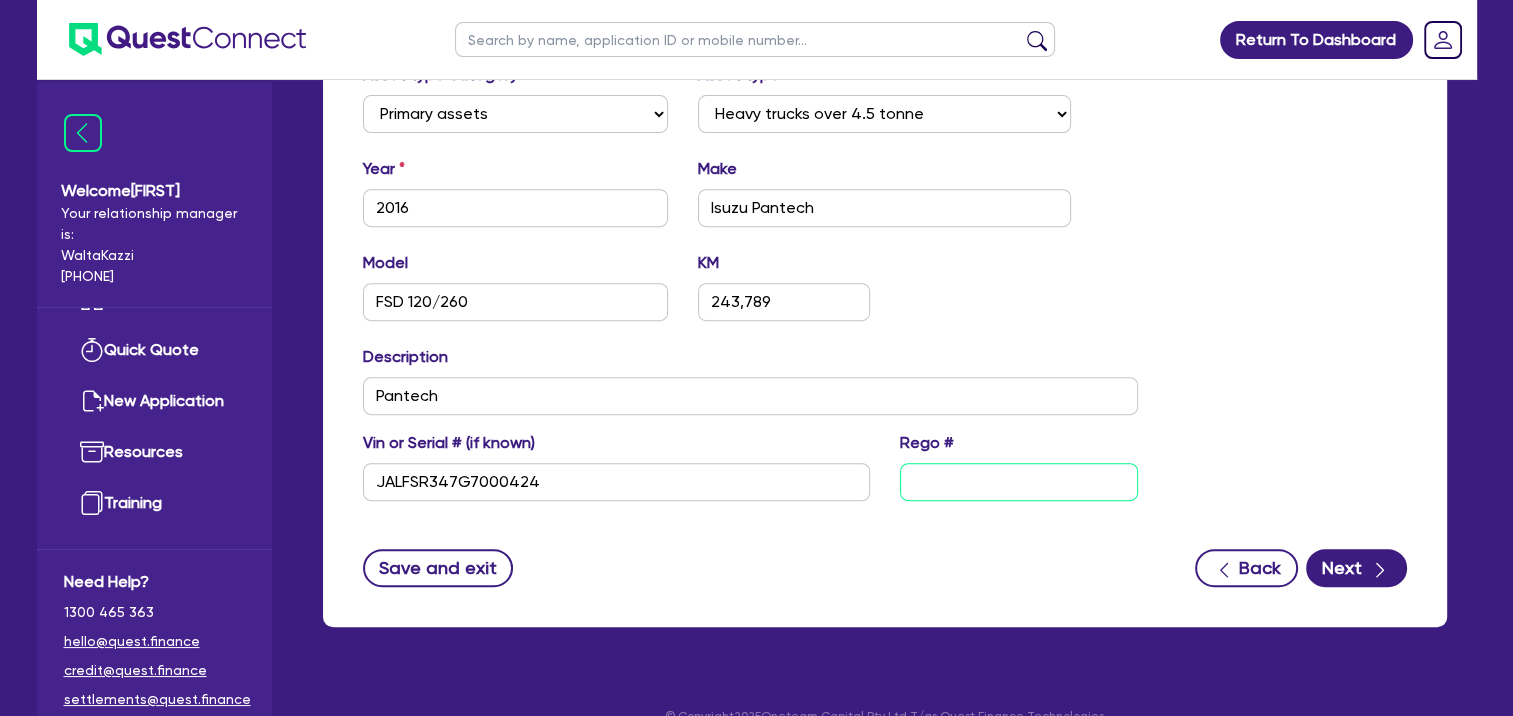 click at bounding box center (1019, 482) 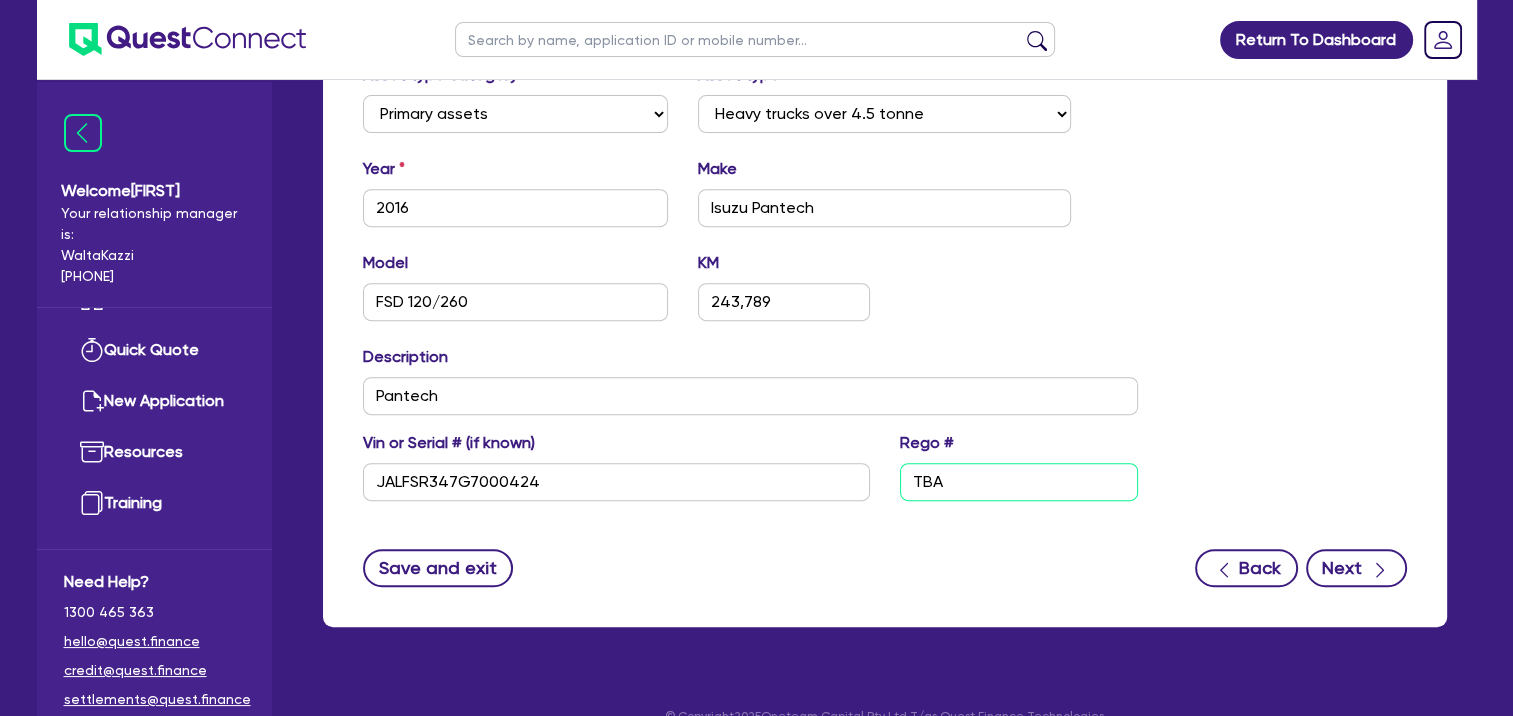 type on "TBA" 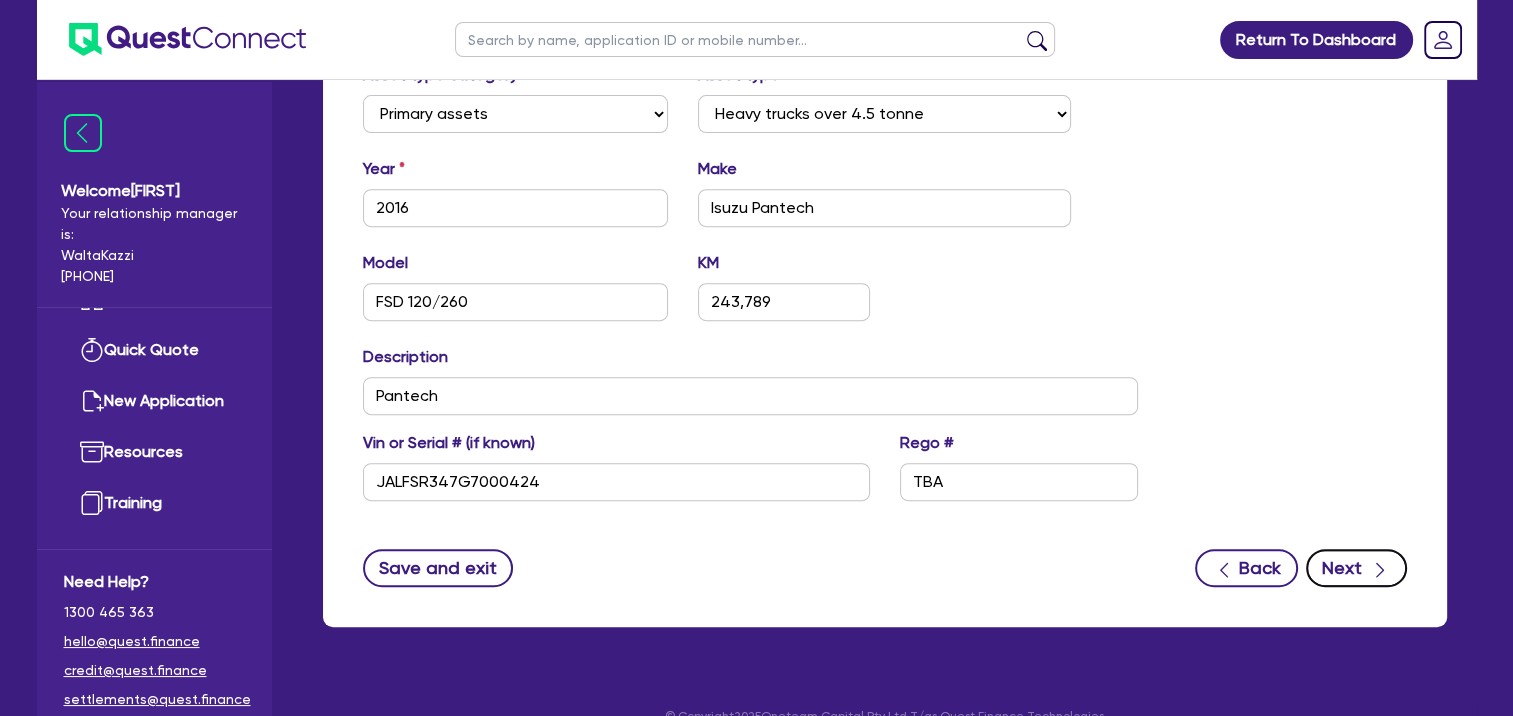 click on "Next" at bounding box center (1356, 568) 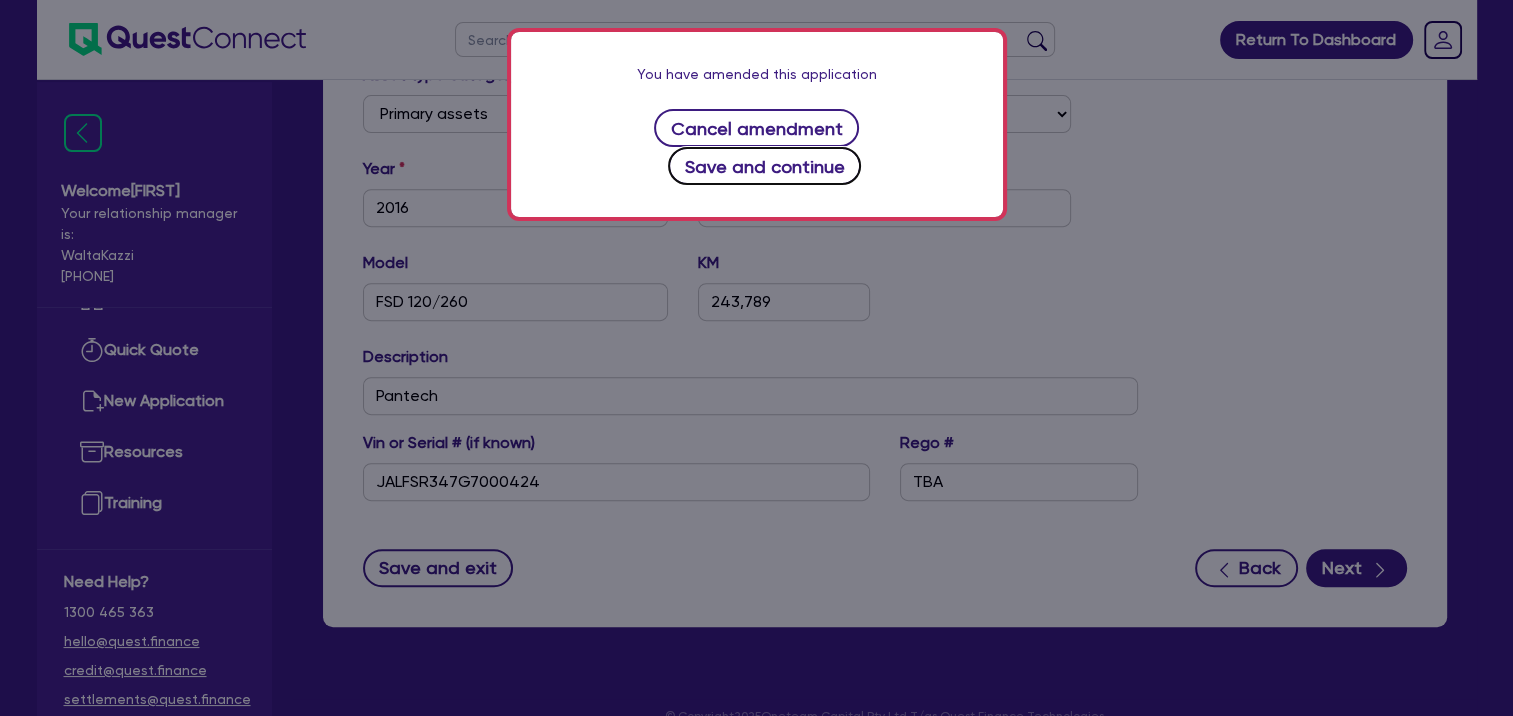click on "Save and continue" at bounding box center (764, 166) 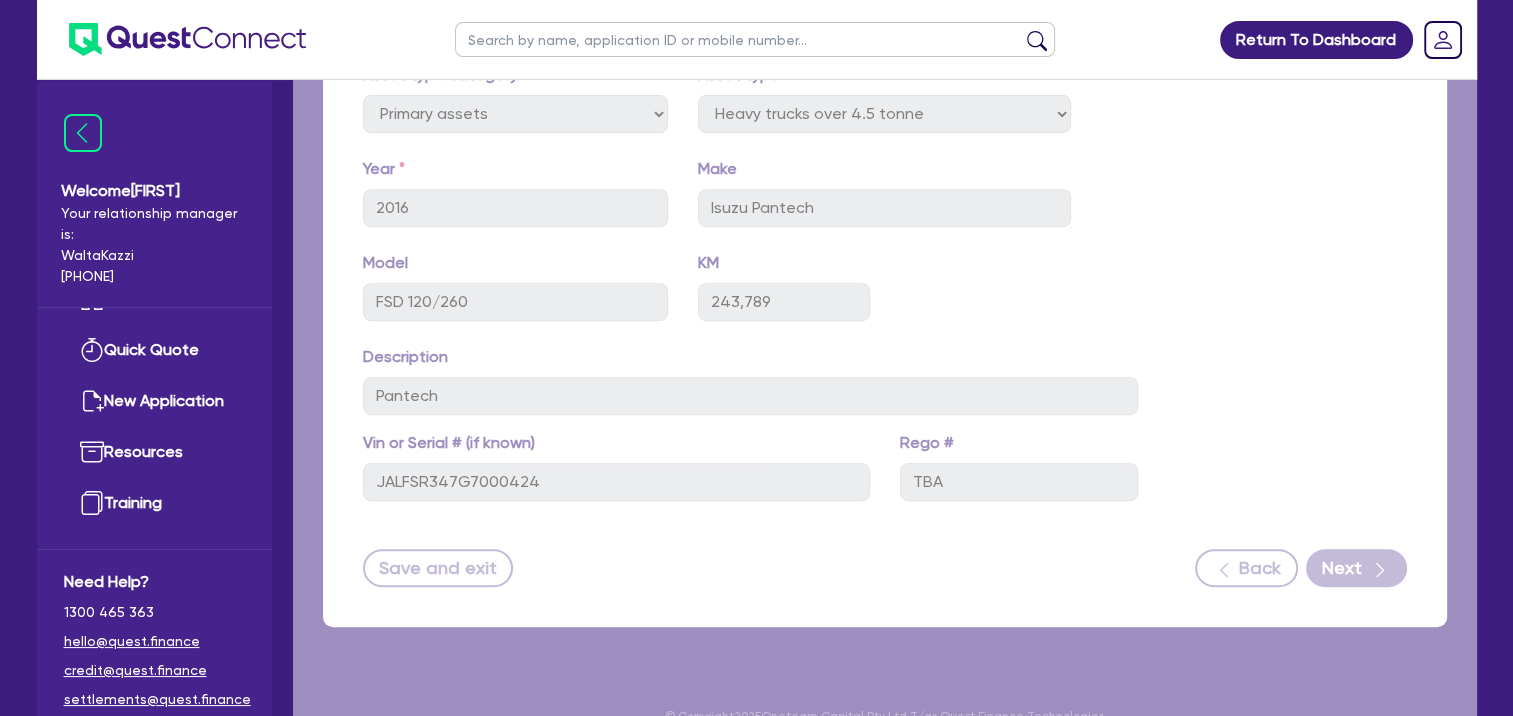scroll, scrollTop: 0, scrollLeft: 0, axis: both 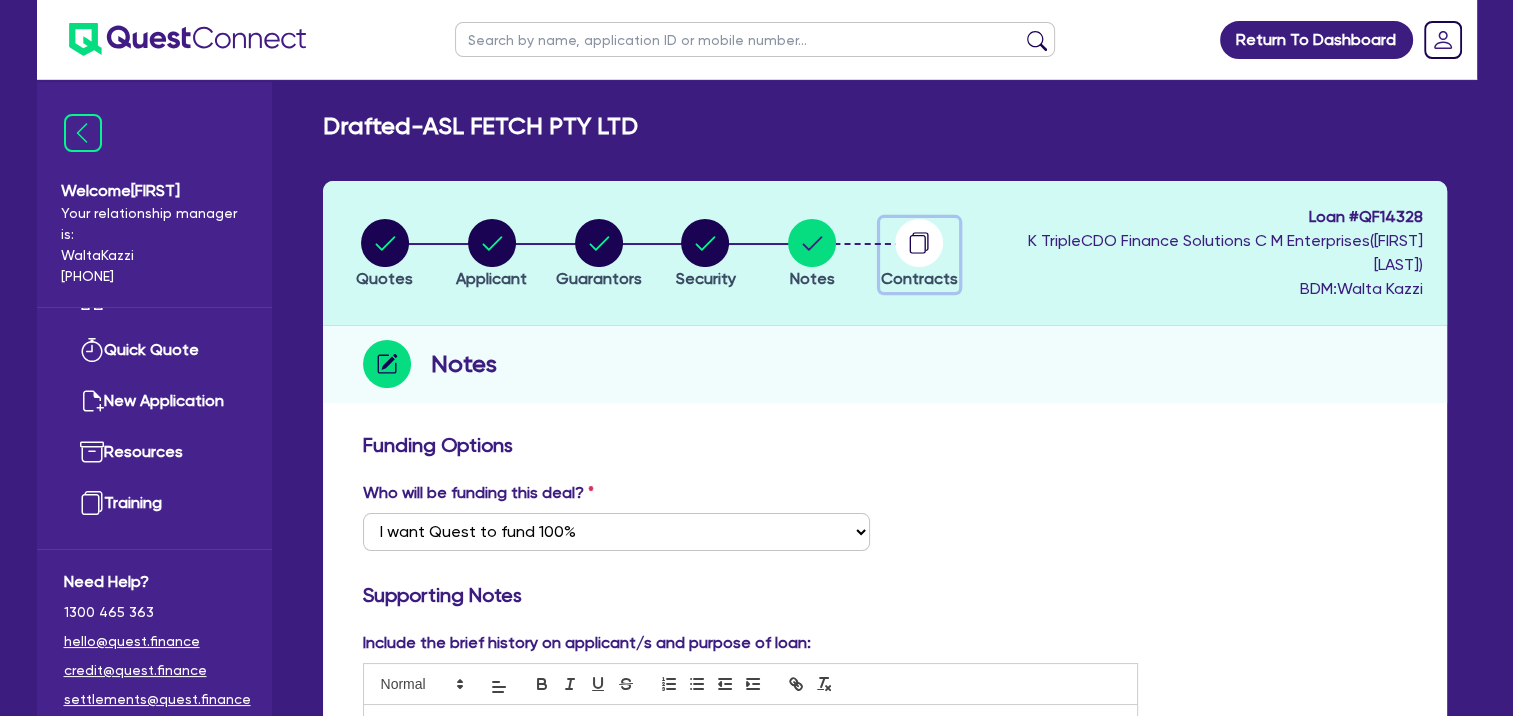 click at bounding box center [919, 243] 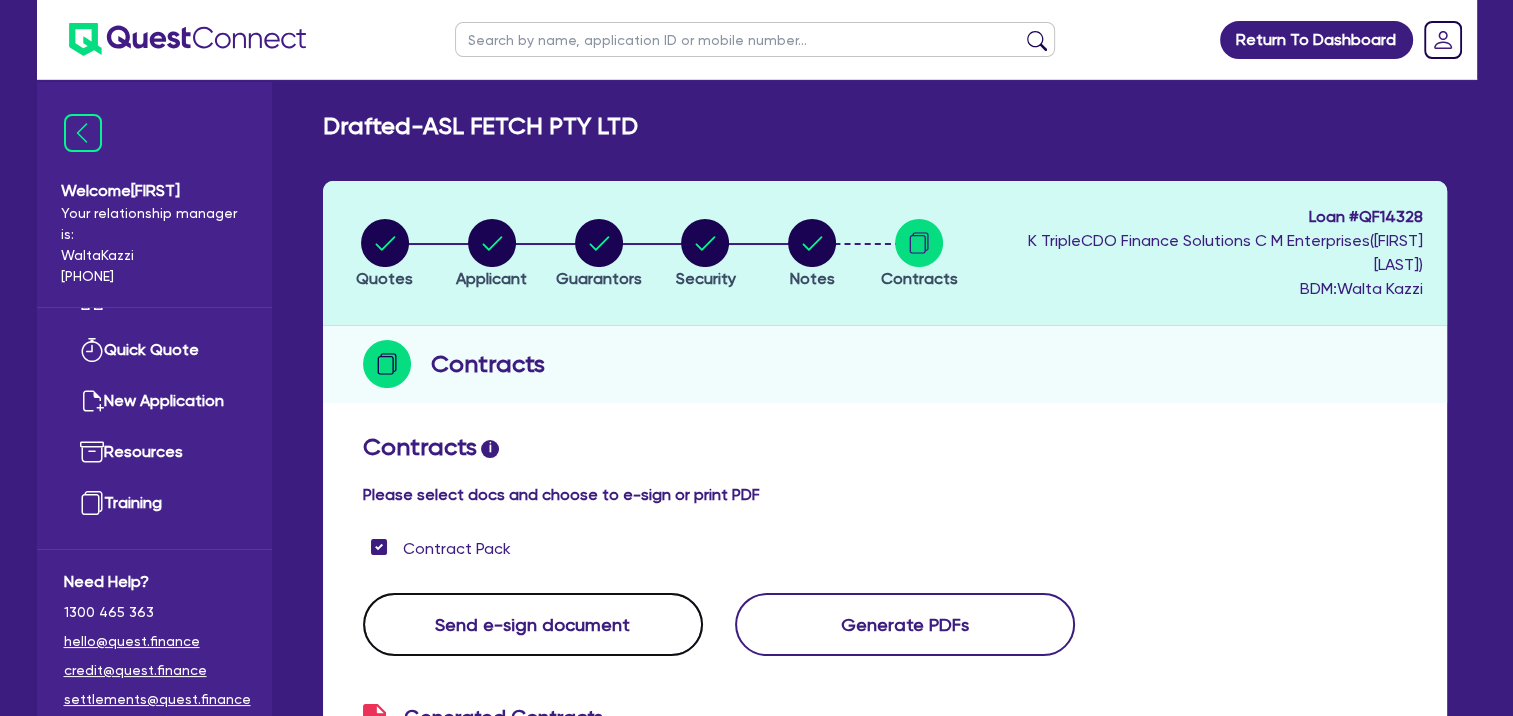 click on "Send e-sign document" at bounding box center [533, 624] 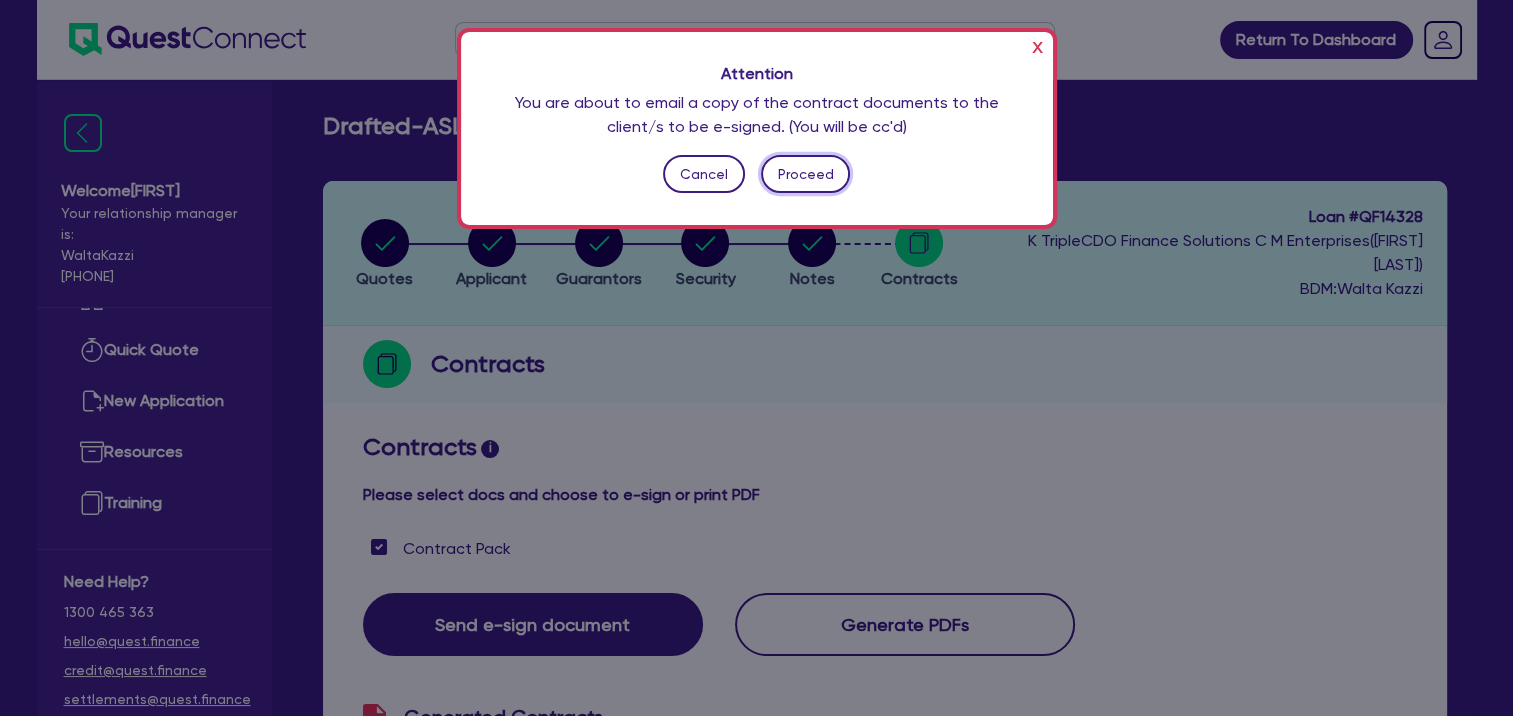 click on "Proceed" at bounding box center (805, 174) 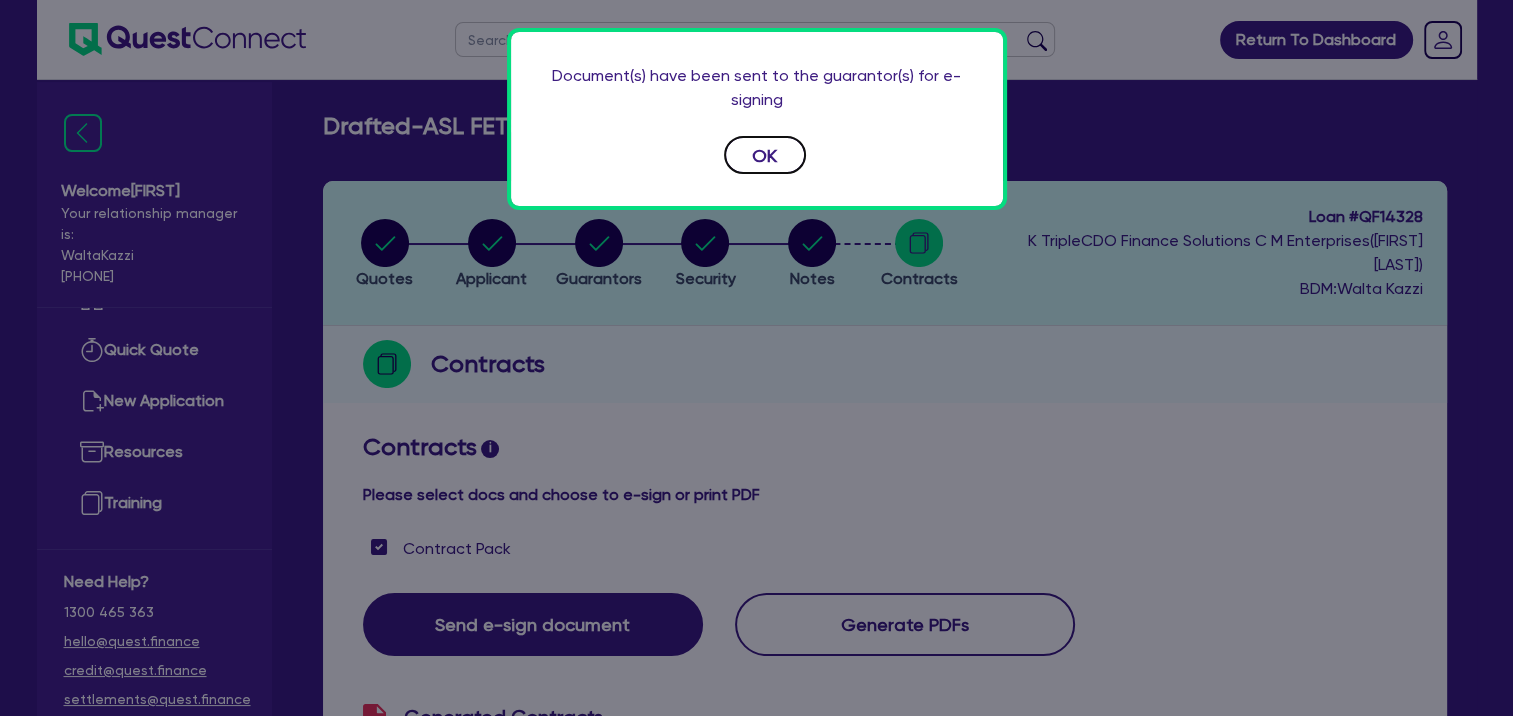 click on "OK" at bounding box center [765, 155] 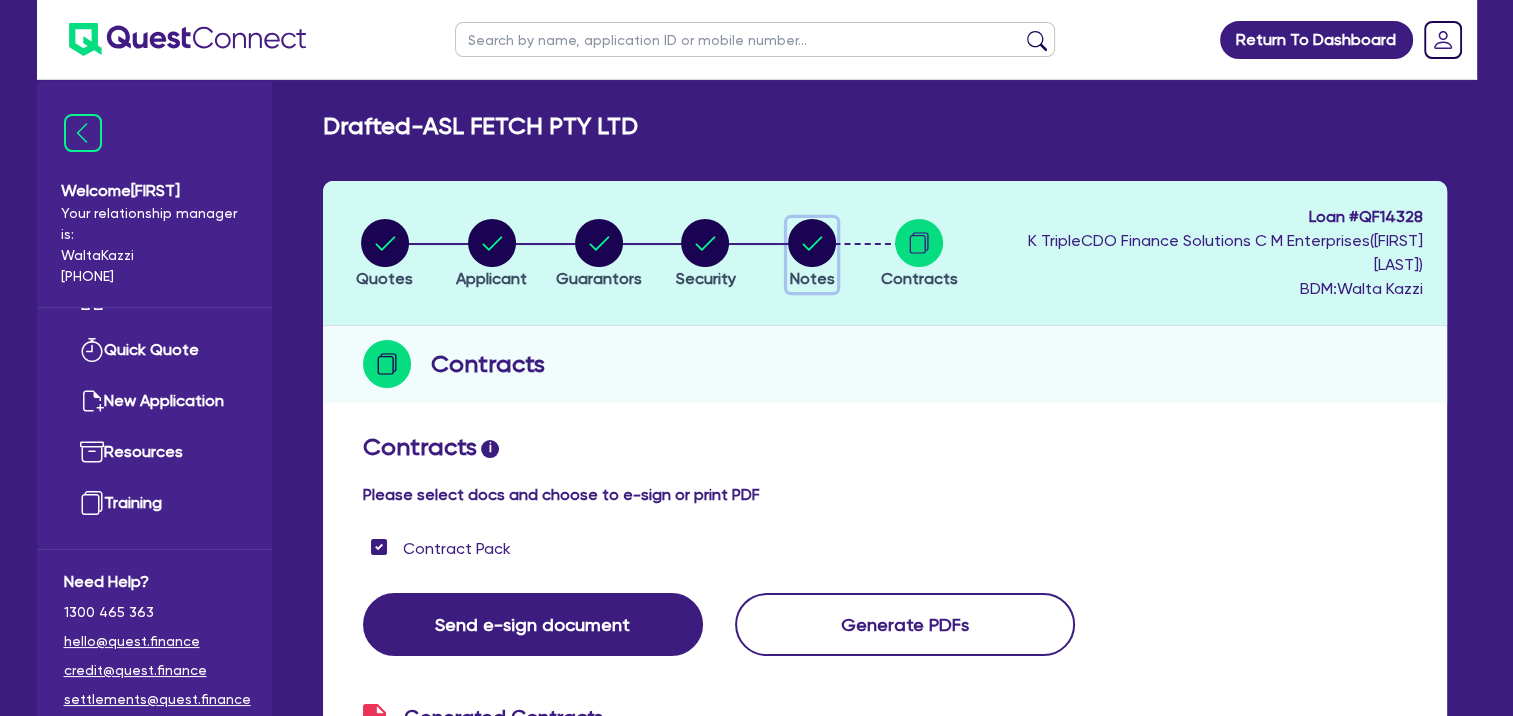 click at bounding box center [812, 243] 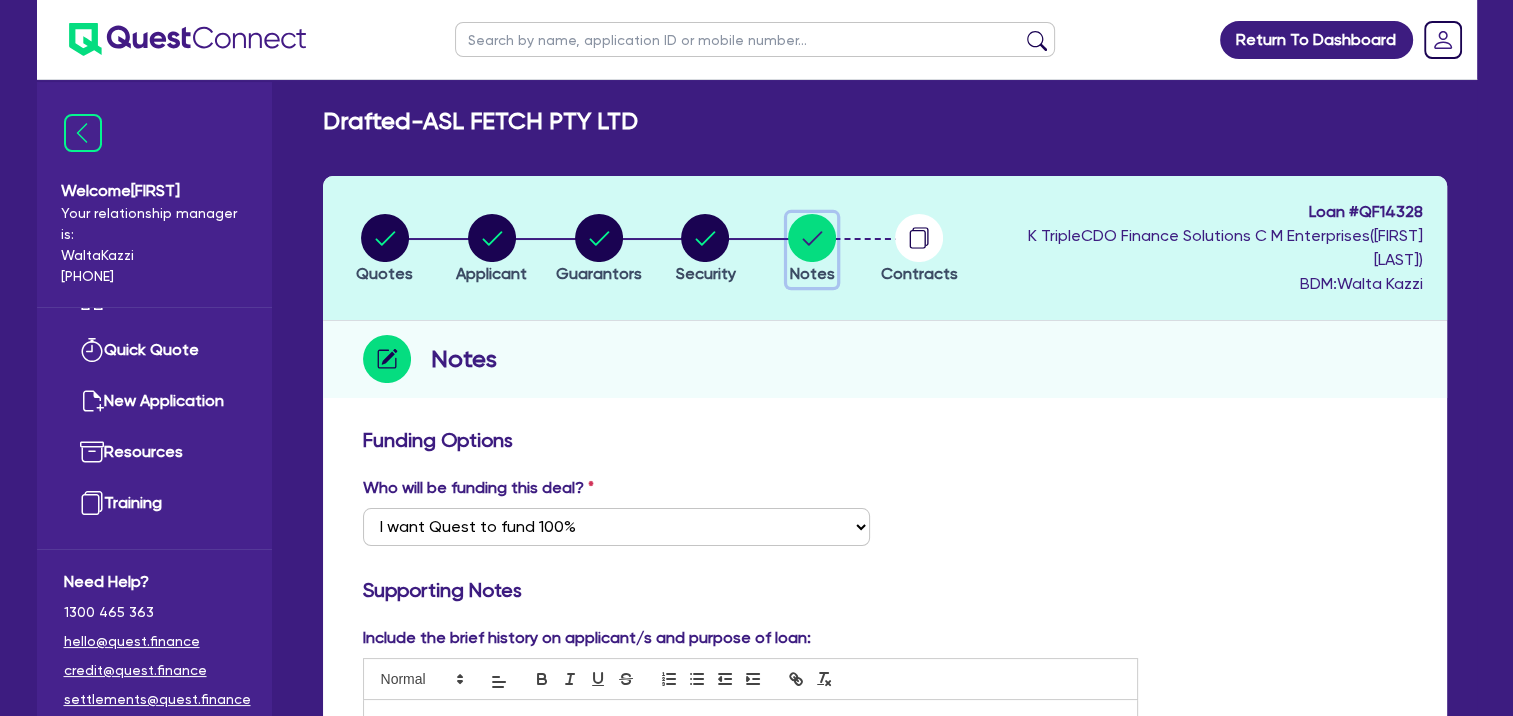 scroll, scrollTop: 0, scrollLeft: 0, axis: both 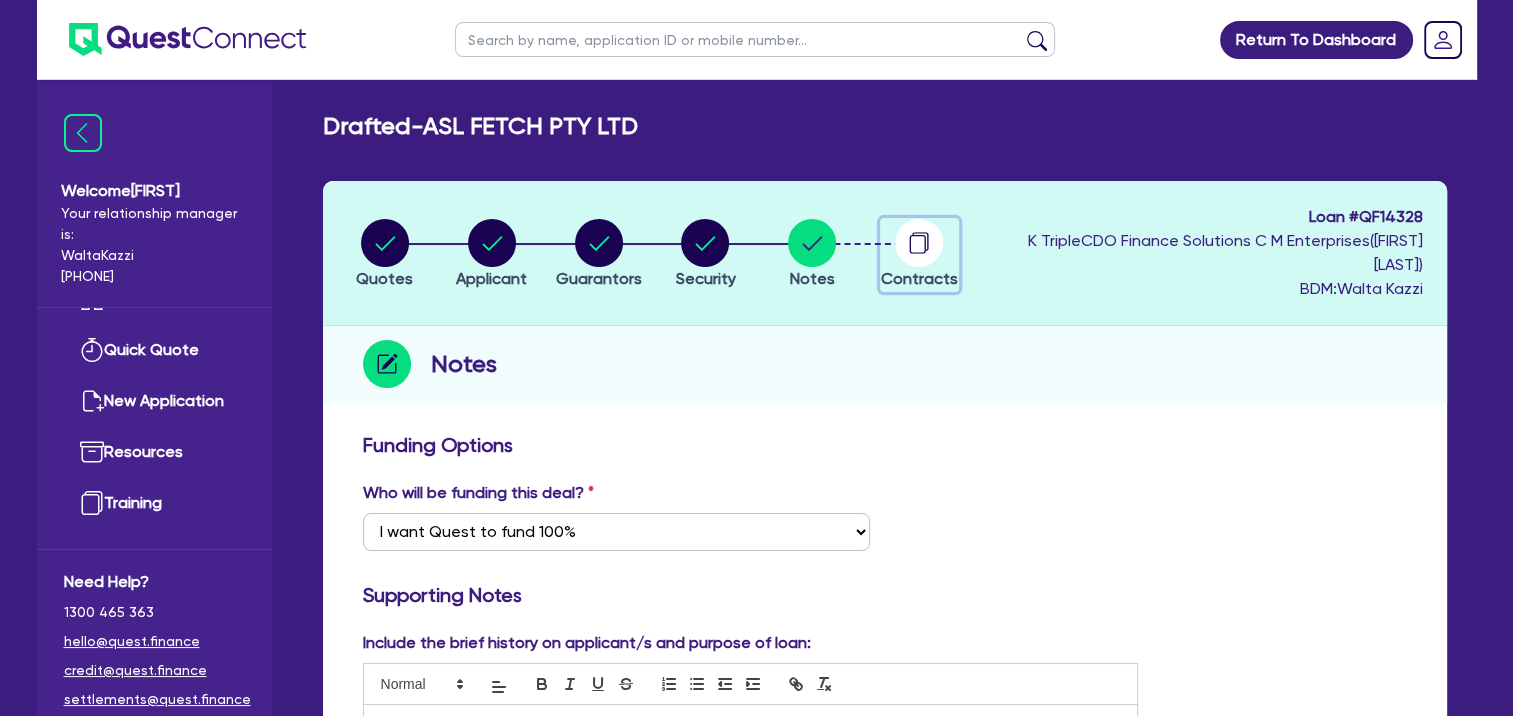 click at bounding box center [919, 243] 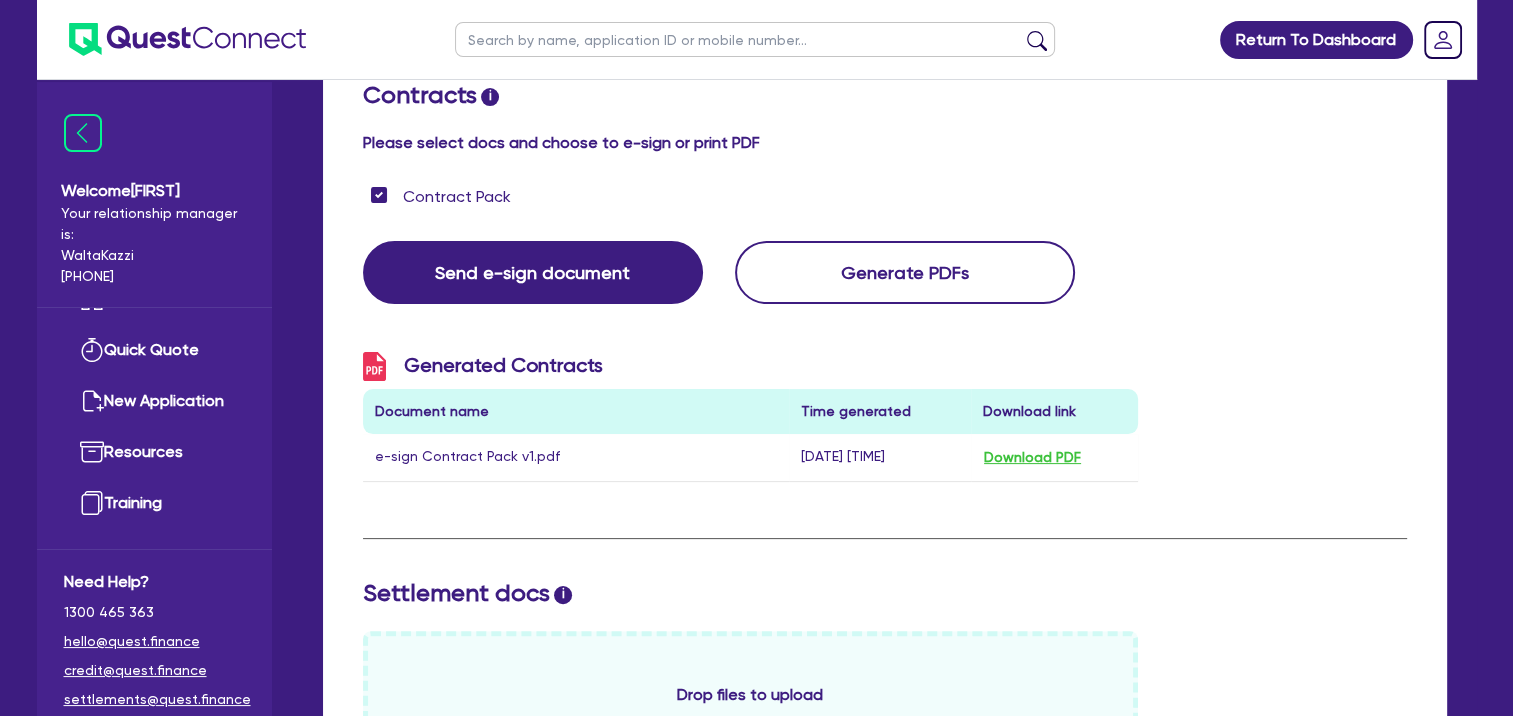 scroll, scrollTop: 347, scrollLeft: 0, axis: vertical 